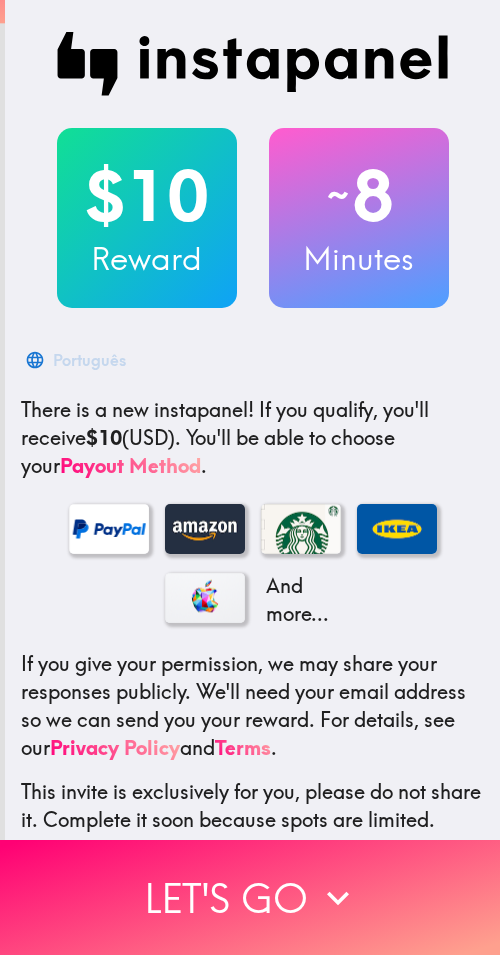 scroll, scrollTop: 0, scrollLeft: 0, axis: both 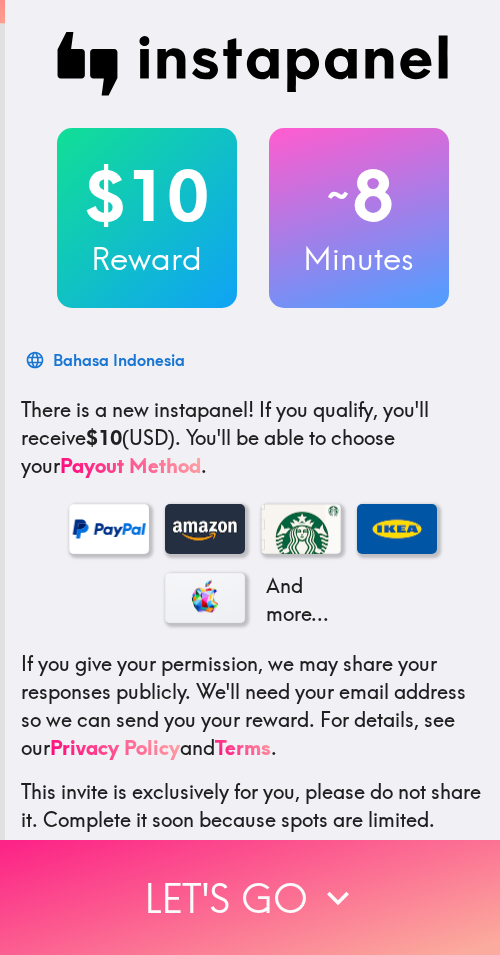 drag, startPoint x: 155, startPoint y: 868, endPoint x: 219, endPoint y: 868, distance: 64 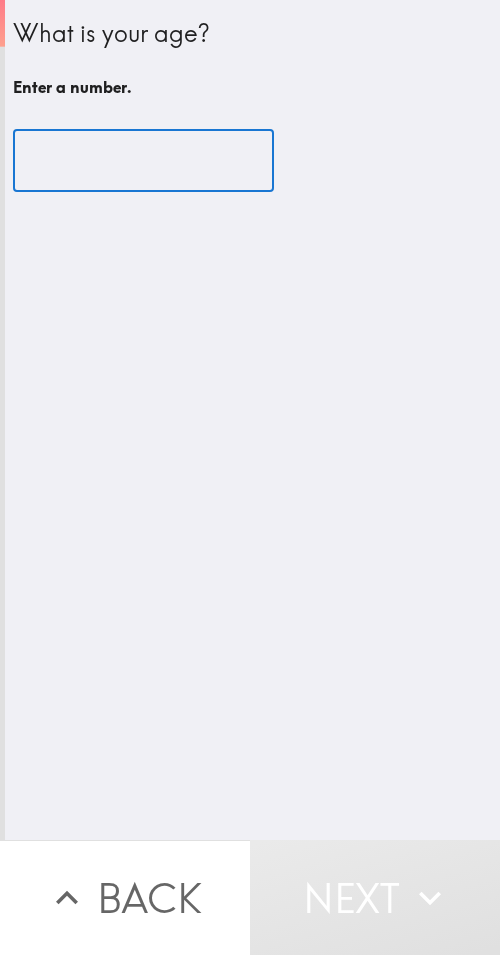 drag, startPoint x: 96, startPoint y: 161, endPoint x: 110, endPoint y: 197, distance: 38.626415 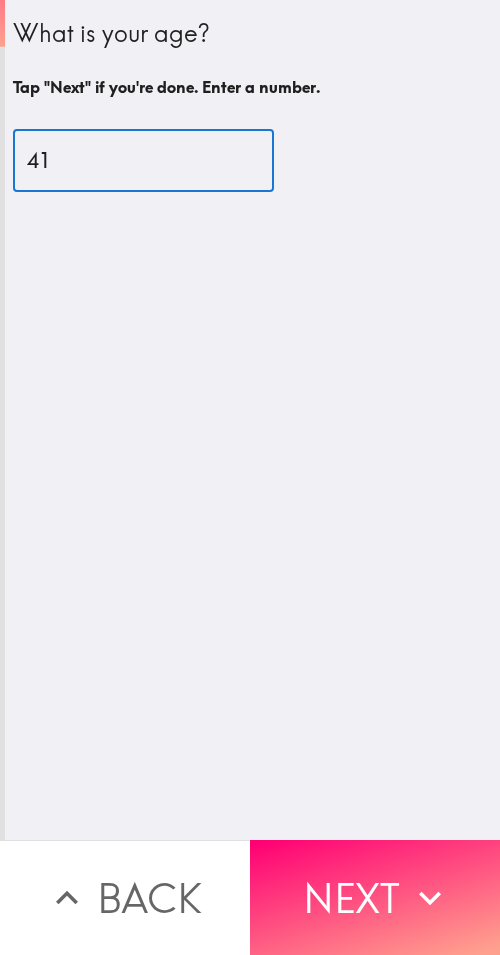 type on "41" 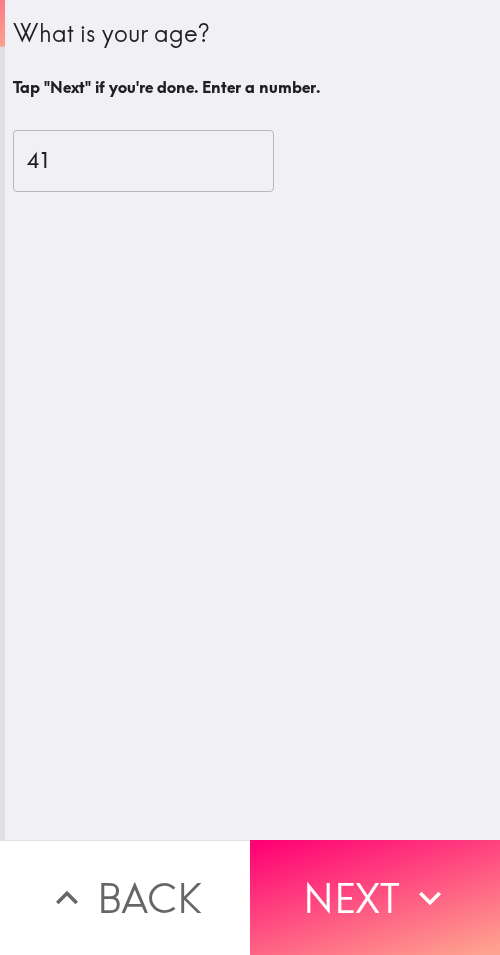 click on "Next" at bounding box center (375, 897) 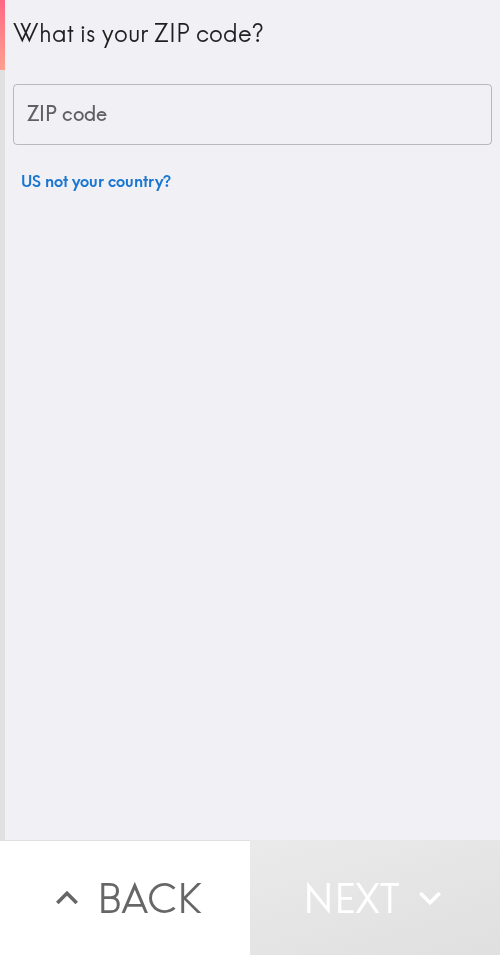 drag, startPoint x: 168, startPoint y: 128, endPoint x: 169, endPoint y: 140, distance: 12.0415945 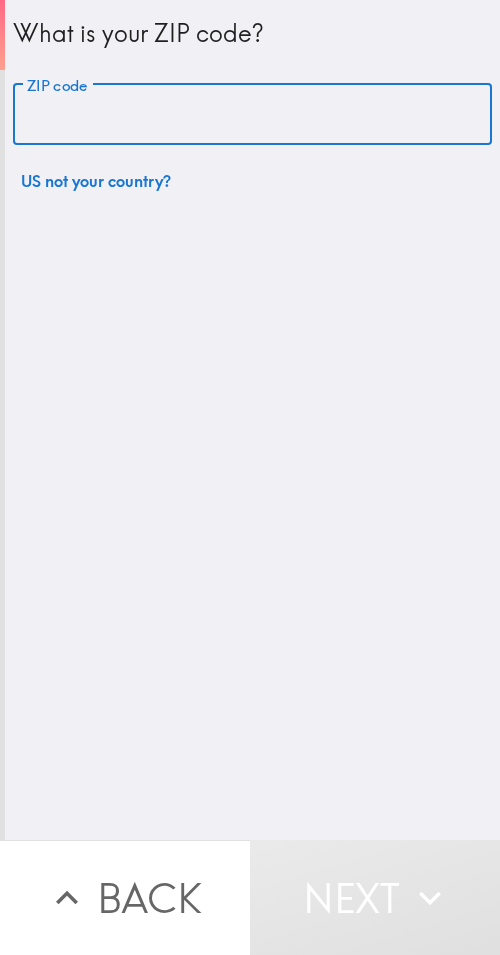 paste on "[ZIP]" 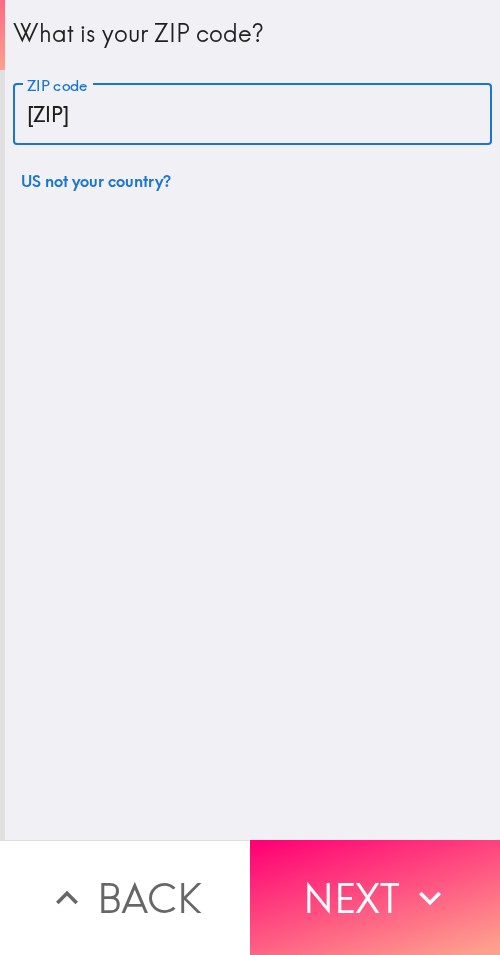 type on "[ZIP]" 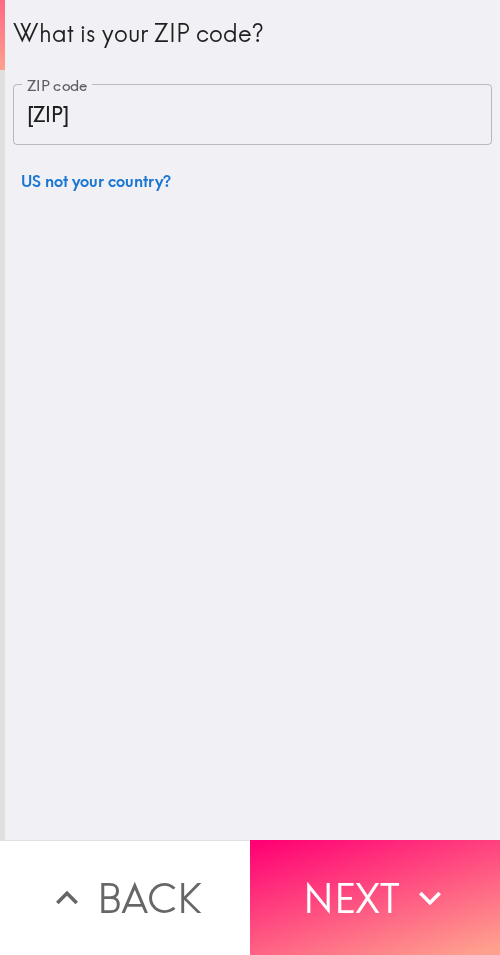 drag, startPoint x: 351, startPoint y: 877, endPoint x: 458, endPoint y: 890, distance: 107.78683 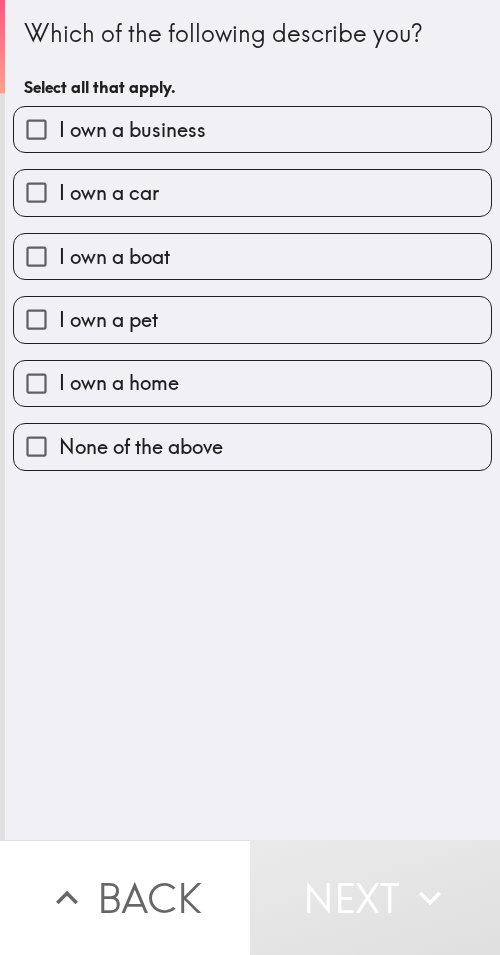 drag, startPoint x: 216, startPoint y: 122, endPoint x: 206, endPoint y: 449, distance: 327.15286 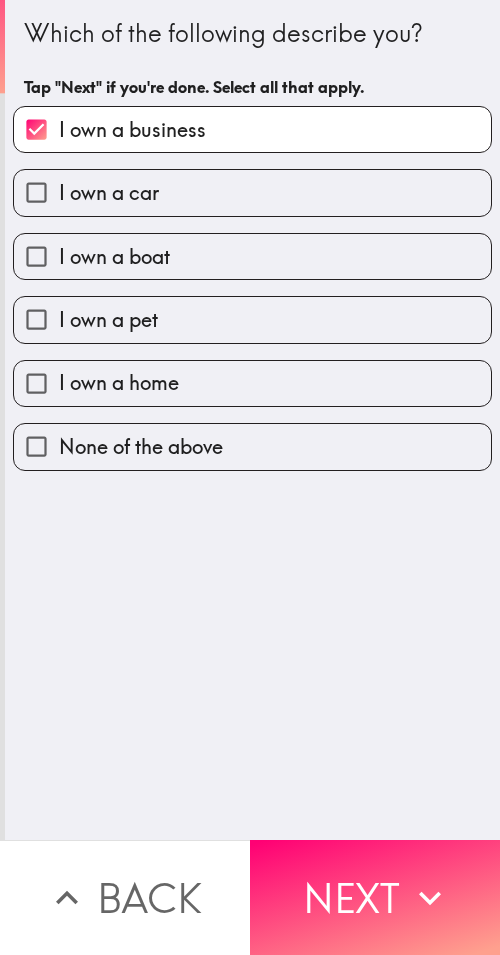 click on "Next" at bounding box center [375, 897] 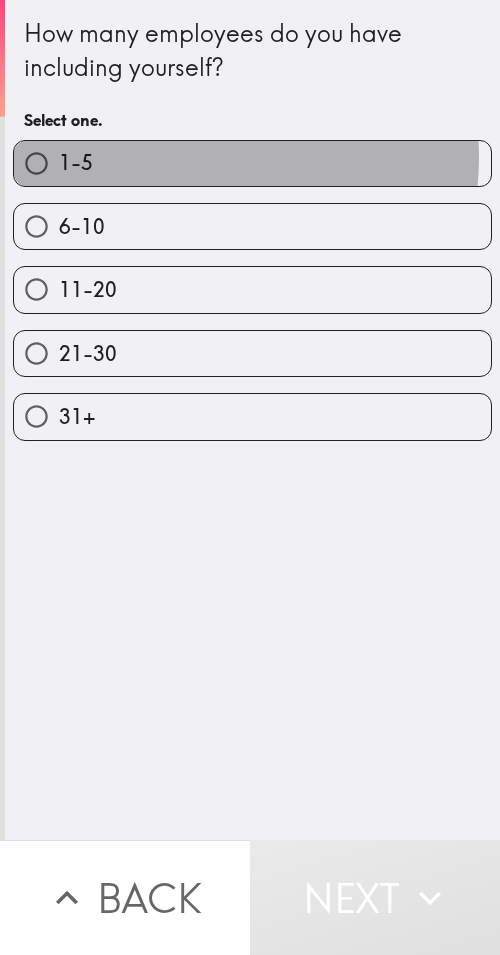 drag, startPoint x: 192, startPoint y: 158, endPoint x: 4, endPoint y: 163, distance: 188.06648 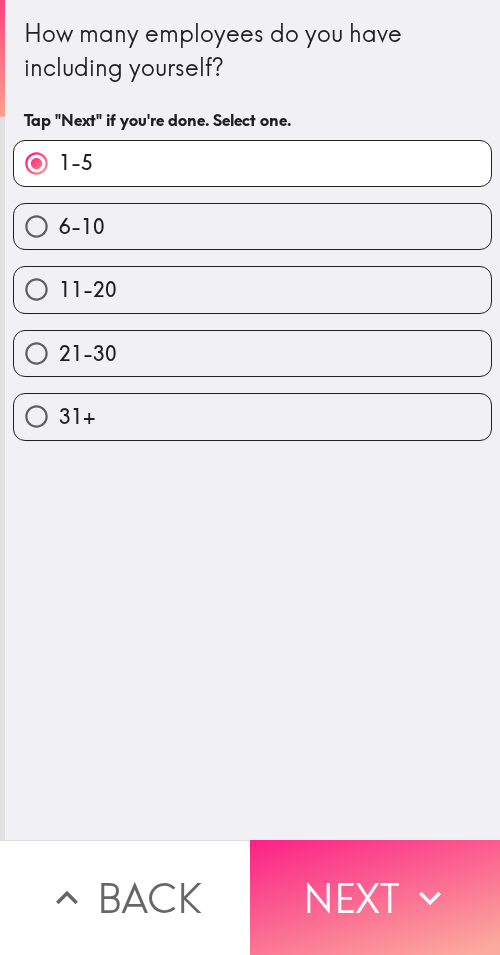click on "Next" at bounding box center [375, 897] 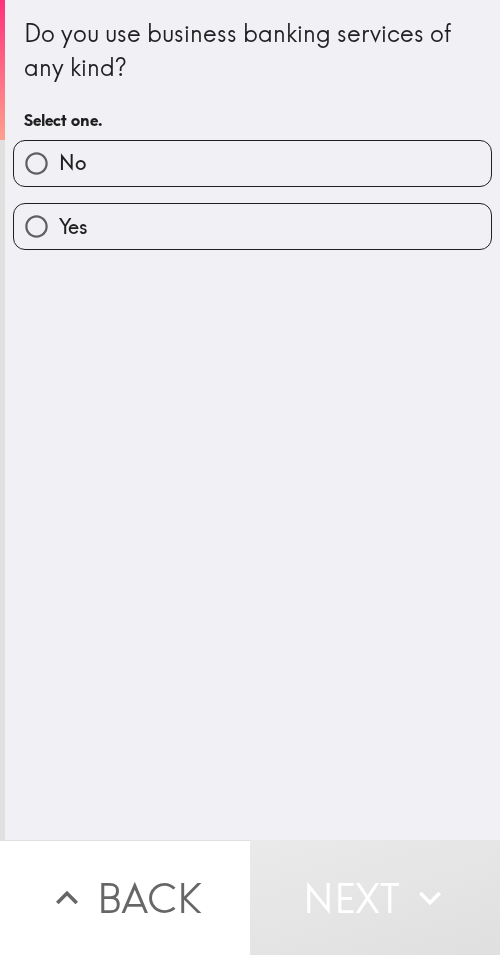 click on "Yes" at bounding box center [252, 226] 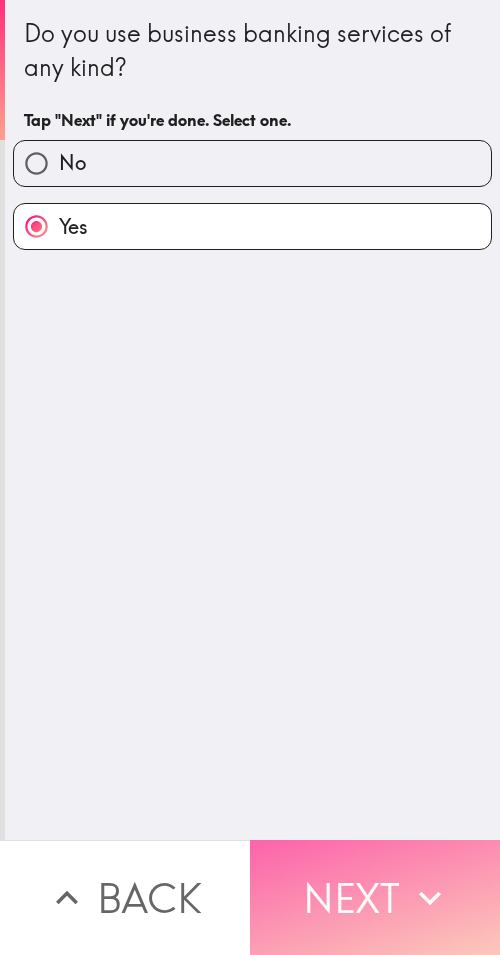 click on "Next" at bounding box center [375, 897] 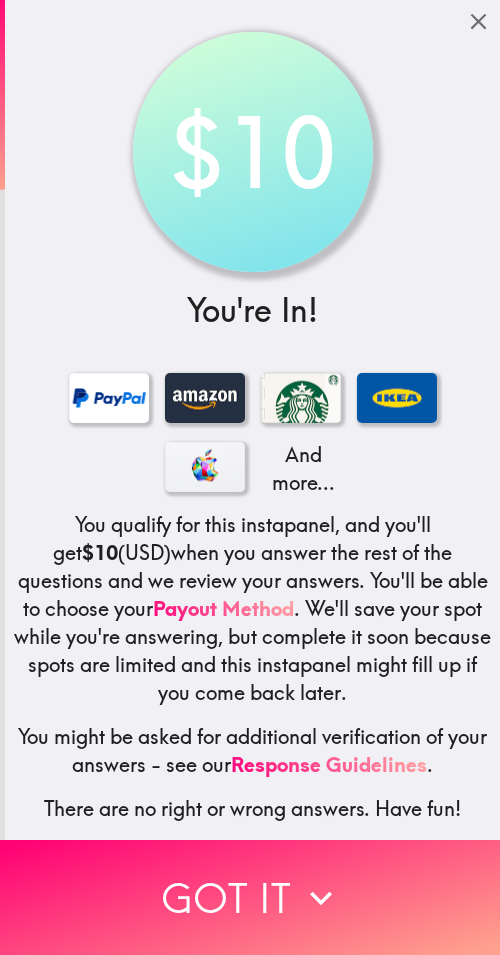 drag, startPoint x: 115, startPoint y: 876, endPoint x: 496, endPoint y: 888, distance: 381.18893 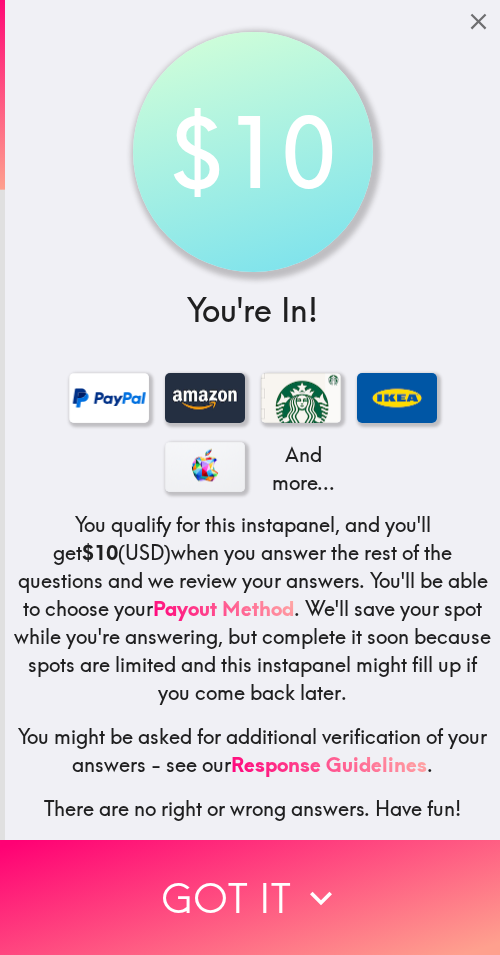 click on "Got it" at bounding box center (250, 897) 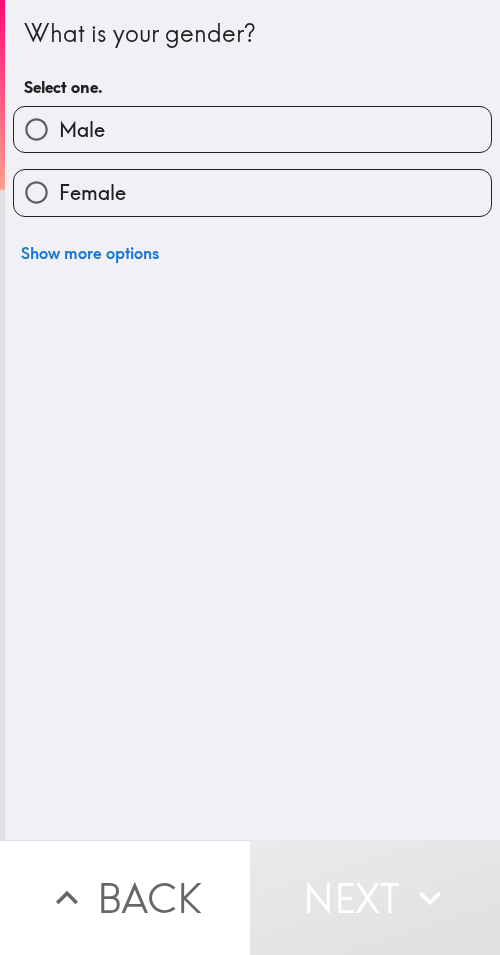 drag, startPoint x: 94, startPoint y: 136, endPoint x: 155, endPoint y: 143, distance: 61.400326 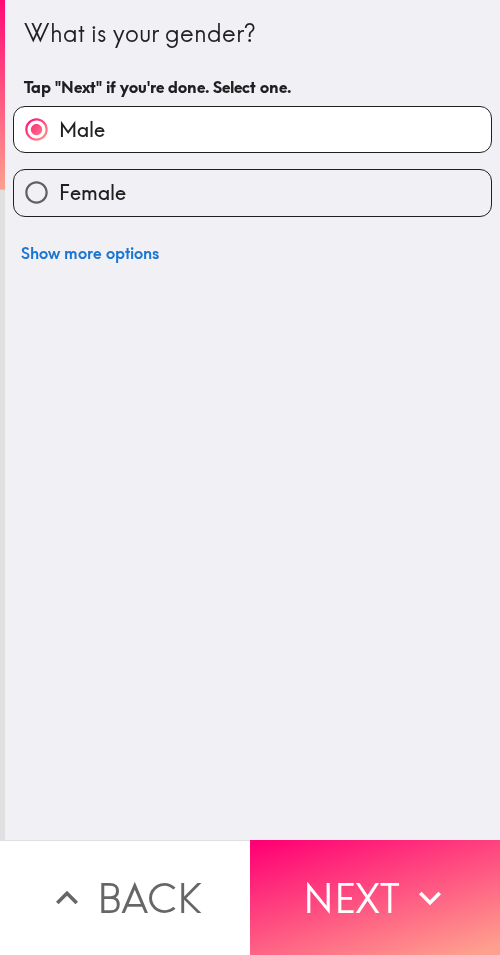 drag, startPoint x: 379, startPoint y: 896, endPoint x: 499, endPoint y: 903, distance: 120.203995 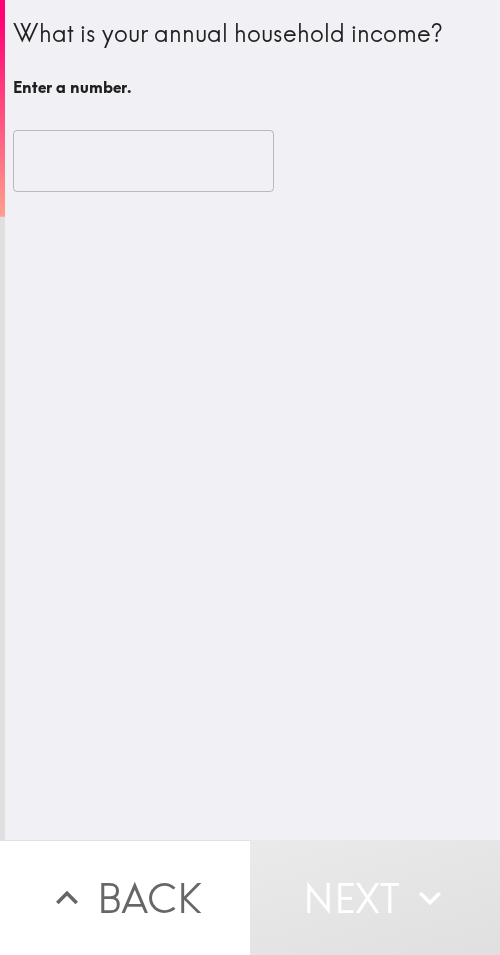 drag, startPoint x: 303, startPoint y: 220, endPoint x: 297, endPoint y: 165, distance: 55.326305 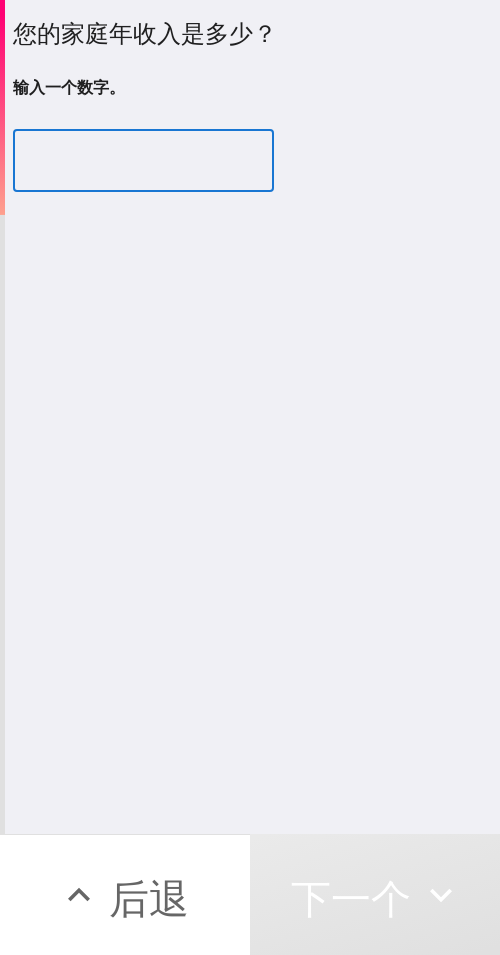 click at bounding box center [143, 161] 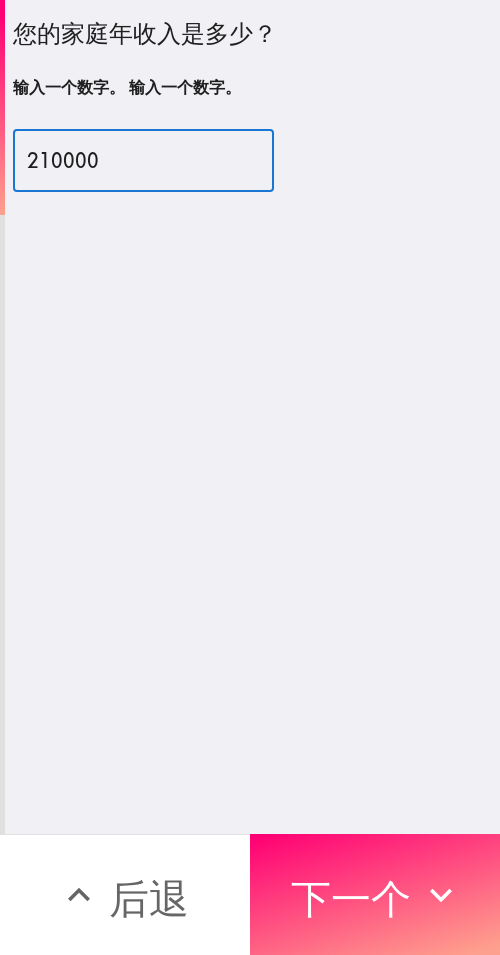 type on "210000" 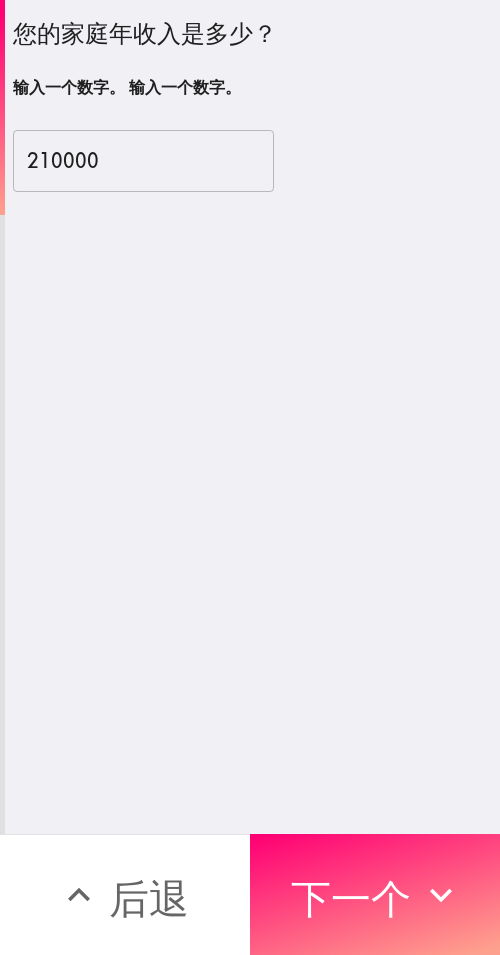 drag, startPoint x: 356, startPoint y: 876, endPoint x: 497, endPoint y: 888, distance: 141.50972 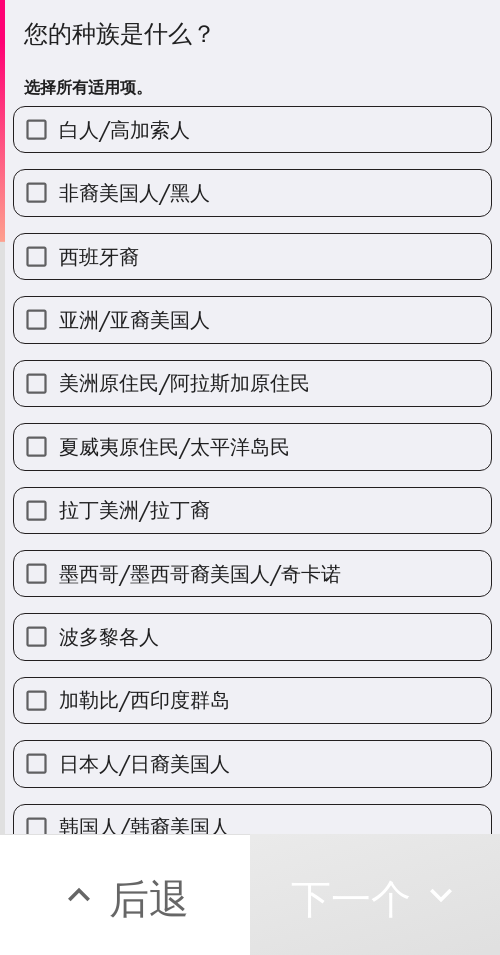 drag, startPoint x: 248, startPoint y: 142, endPoint x: 499, endPoint y: 141, distance: 251.002 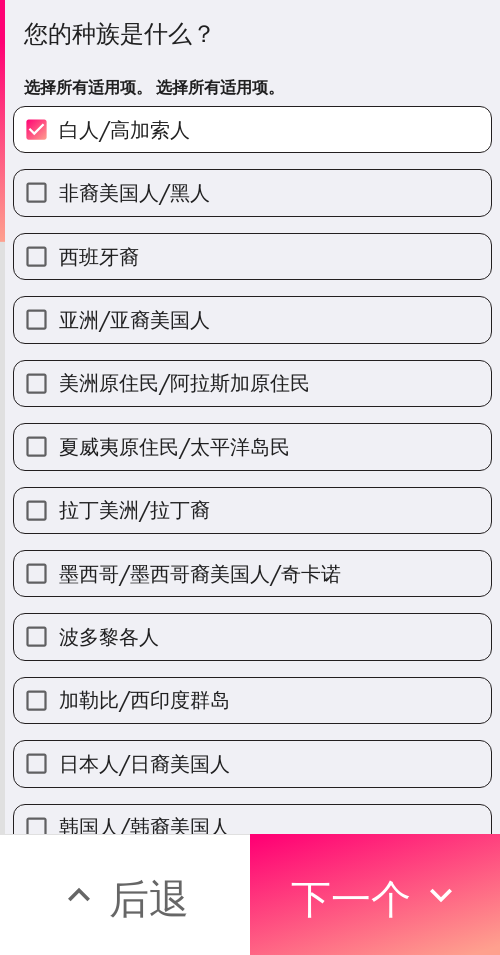 drag, startPoint x: 313, startPoint y: 884, endPoint x: 498, endPoint y: 906, distance: 186.30351 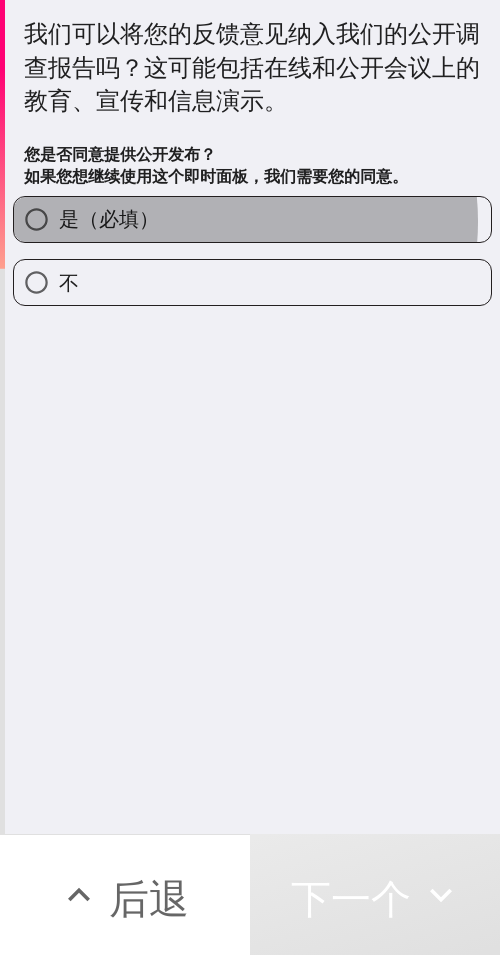 drag, startPoint x: 218, startPoint y: 221, endPoint x: 499, endPoint y: 234, distance: 281.30054 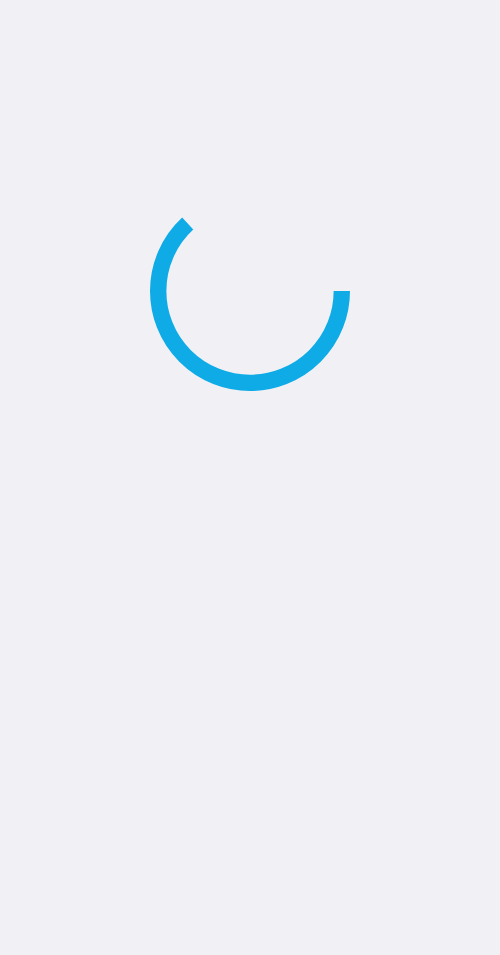 scroll, scrollTop: 0, scrollLeft: 0, axis: both 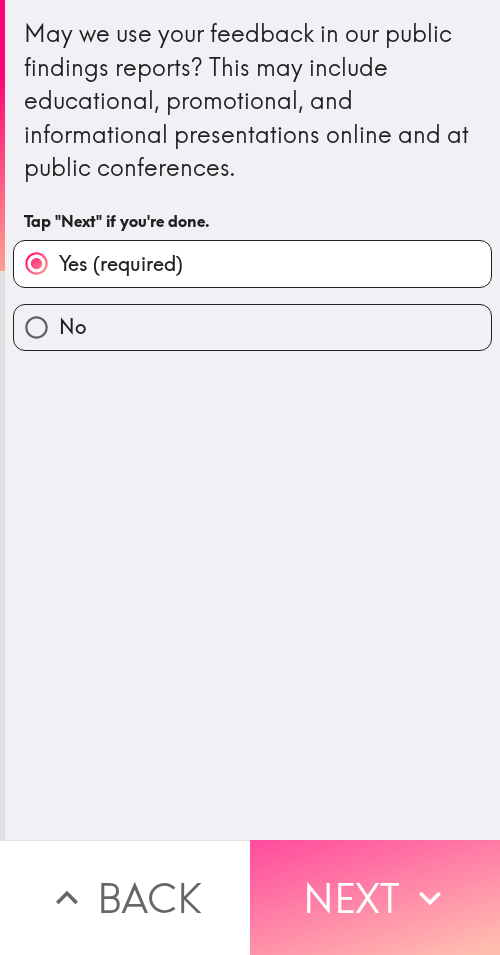 drag, startPoint x: 337, startPoint y: 904, endPoint x: 498, endPoint y: 900, distance: 161.04968 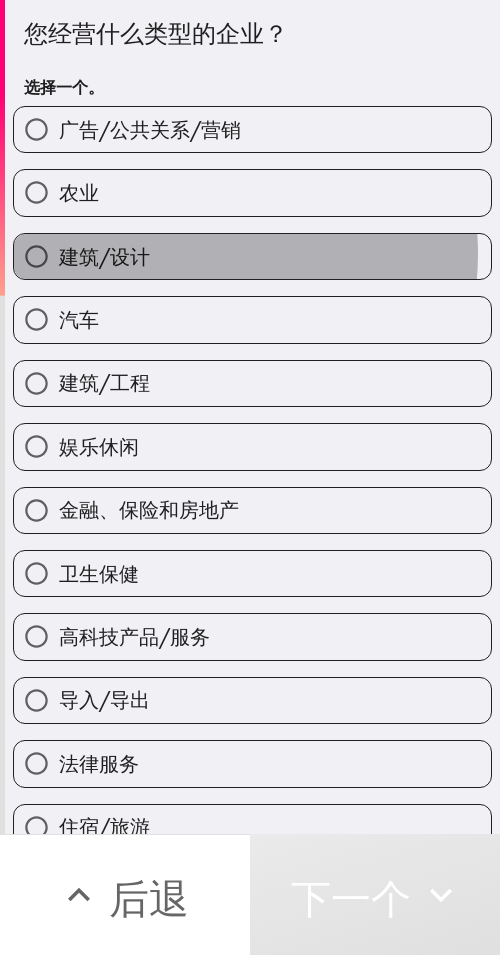 drag, startPoint x: 195, startPoint y: 254, endPoint x: 400, endPoint y: 297, distance: 209.46121 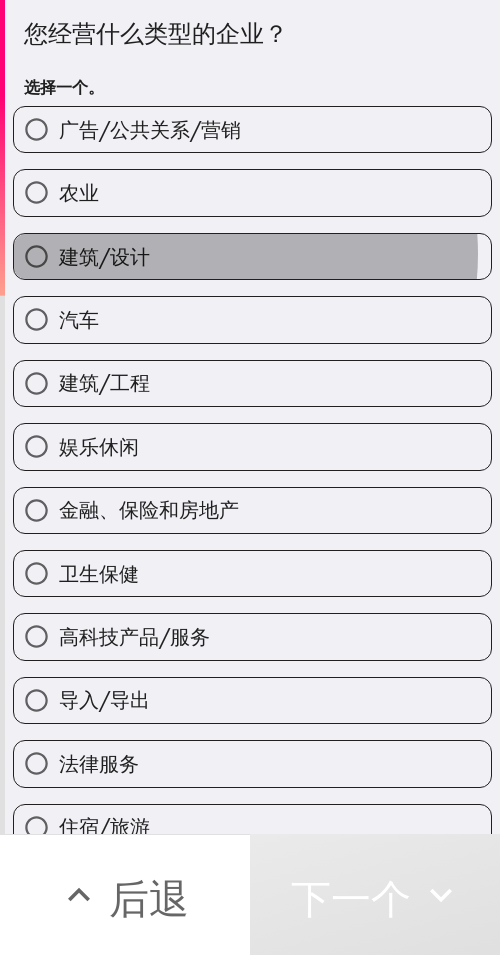 radio on "true" 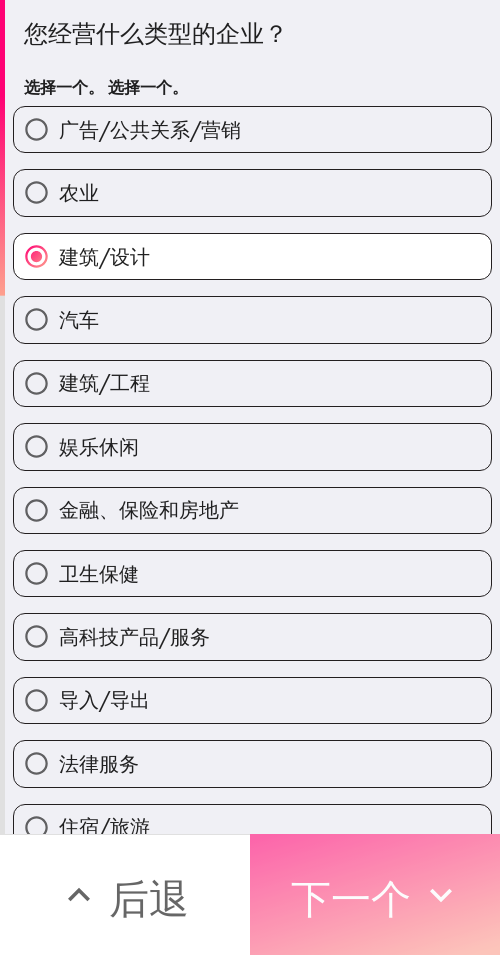 click on "下一个" at bounding box center (351, 898) 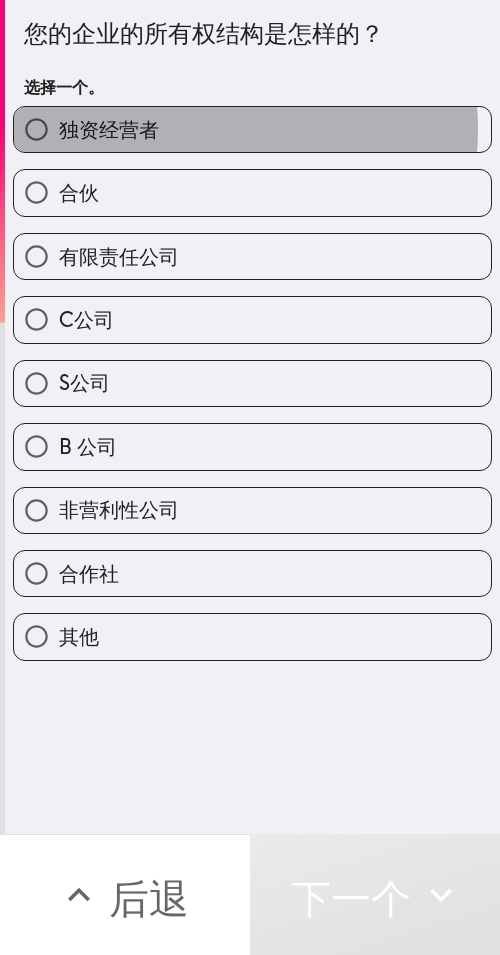 drag, startPoint x: 200, startPoint y: 128, endPoint x: 494, endPoint y: 157, distance: 295.42682 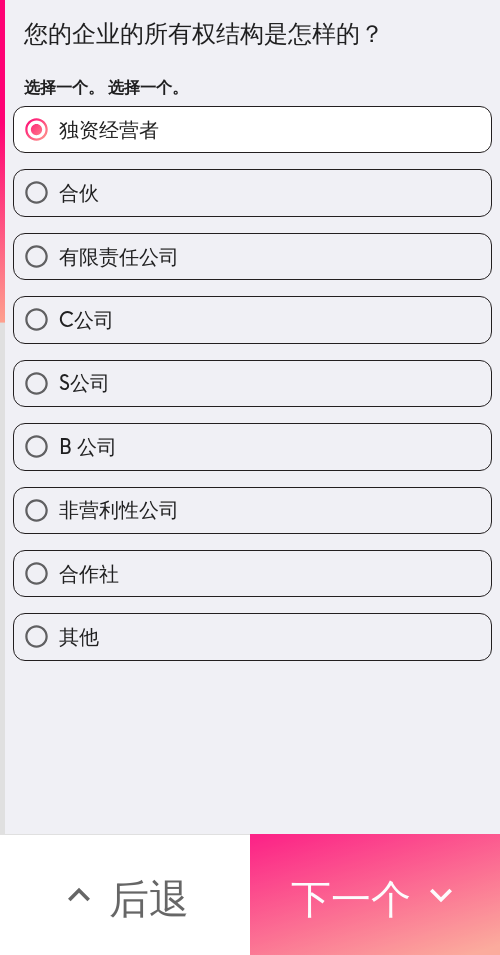 drag, startPoint x: 369, startPoint y: 876, endPoint x: 387, endPoint y: 872, distance: 18.439089 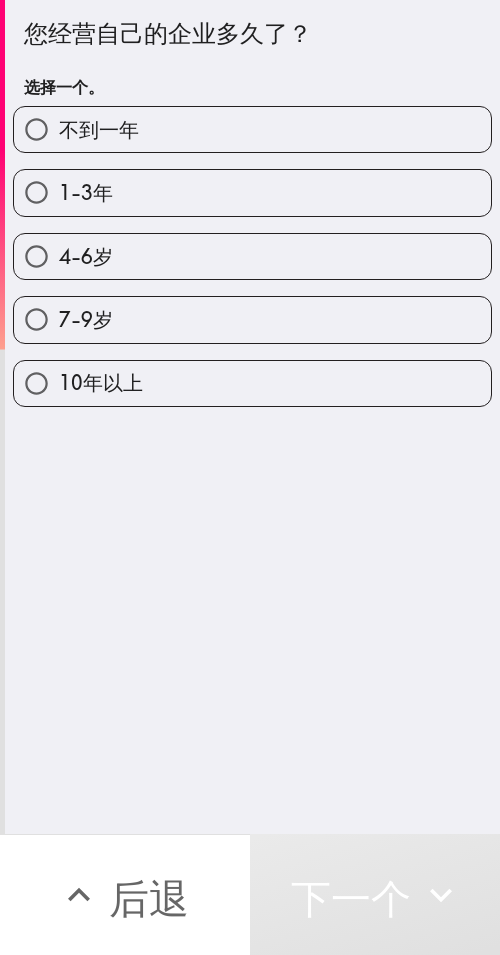 drag, startPoint x: 229, startPoint y: 255, endPoint x: 481, endPoint y: 293, distance: 254.84897 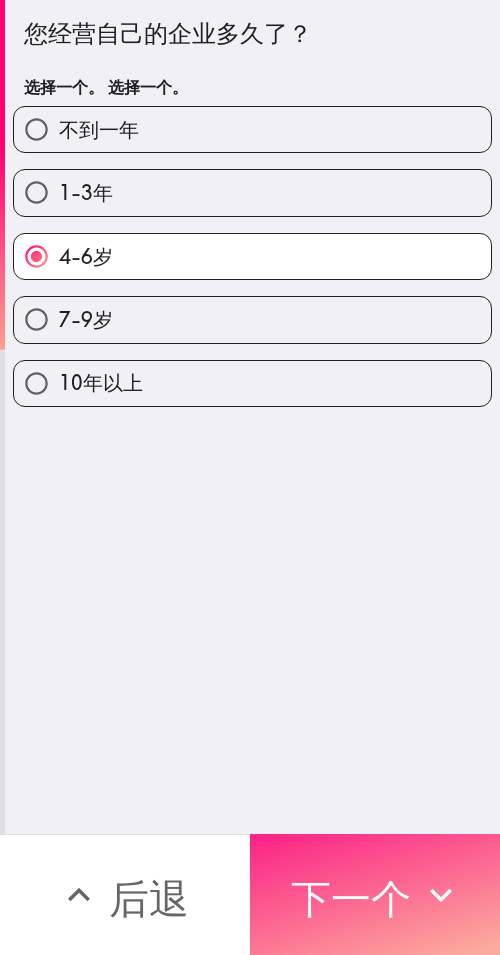 click on "下一个" at bounding box center [351, 898] 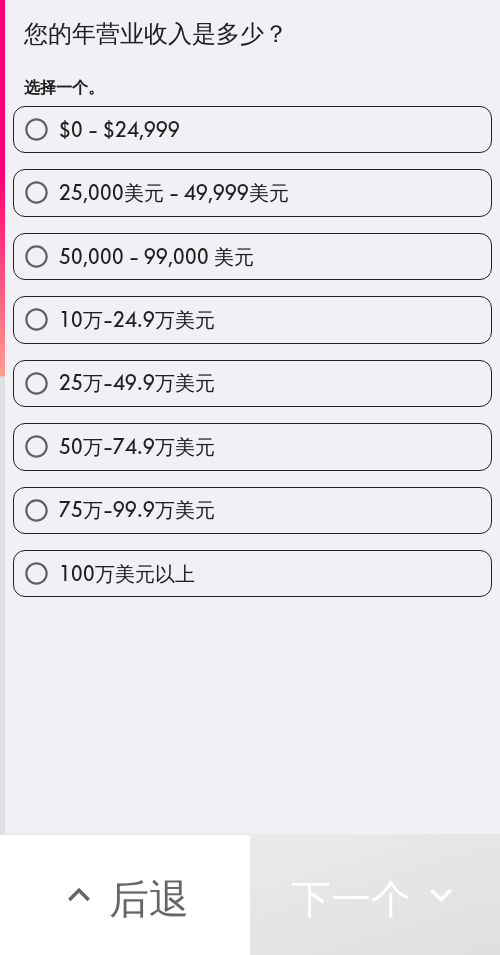 drag, startPoint x: 250, startPoint y: 395, endPoint x: 498, endPoint y: 425, distance: 249.80792 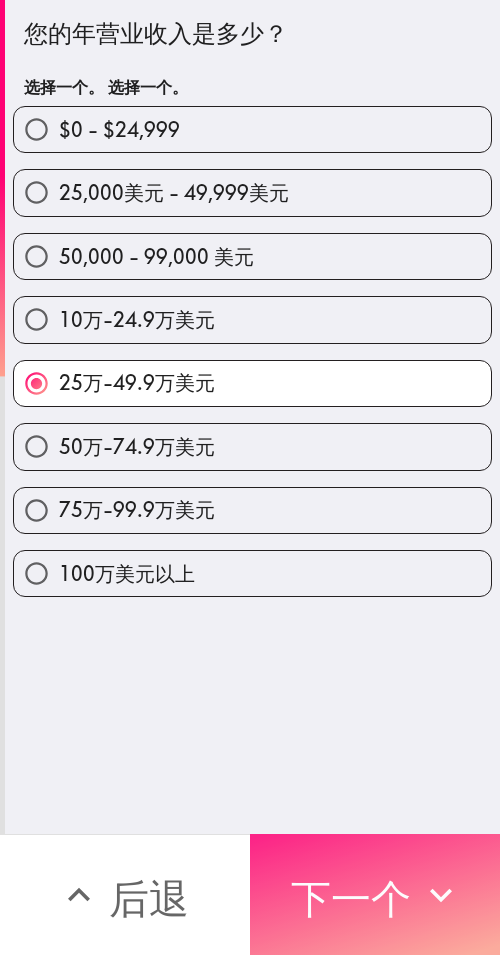 drag, startPoint x: 365, startPoint y: 870, endPoint x: 495, endPoint y: 880, distance: 130.38405 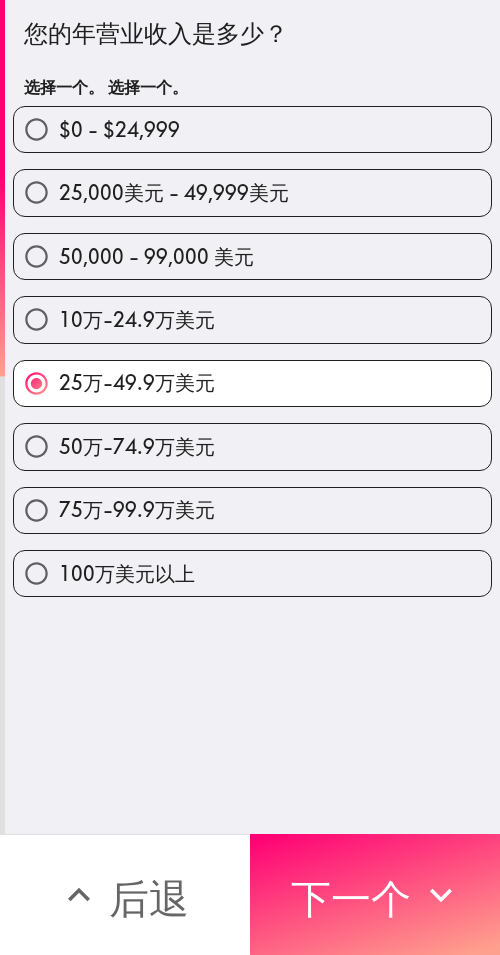 click on "下一个" at bounding box center [351, 898] 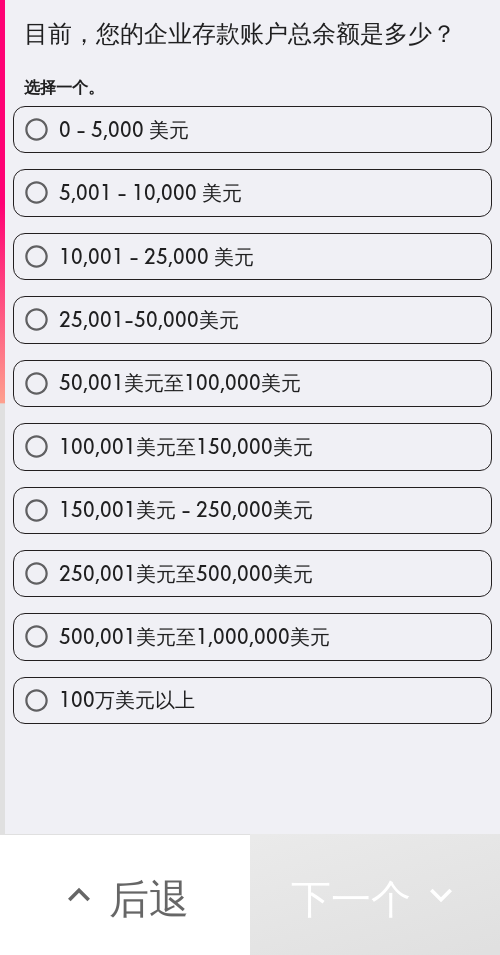 click on "250,001美元至500,000美元" at bounding box center (186, 573) 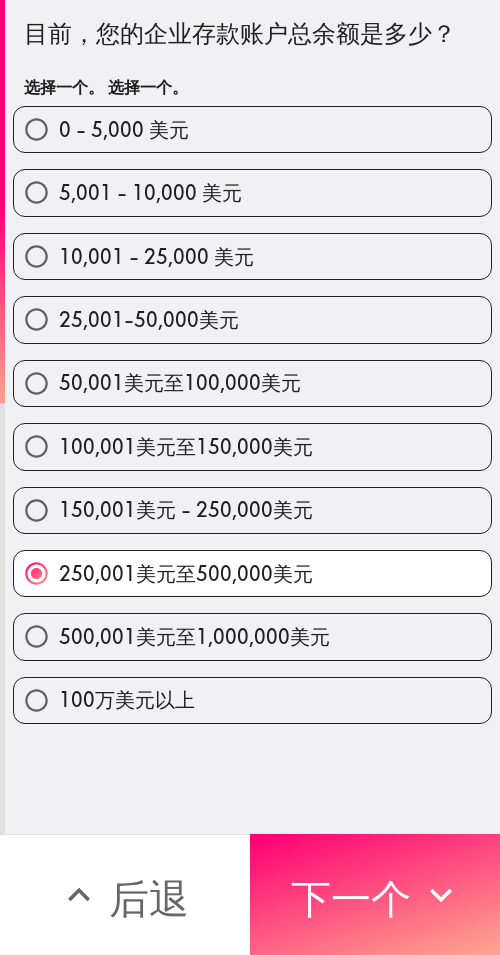 drag, startPoint x: 237, startPoint y: 456, endPoint x: 265, endPoint y: 482, distance: 38.209946 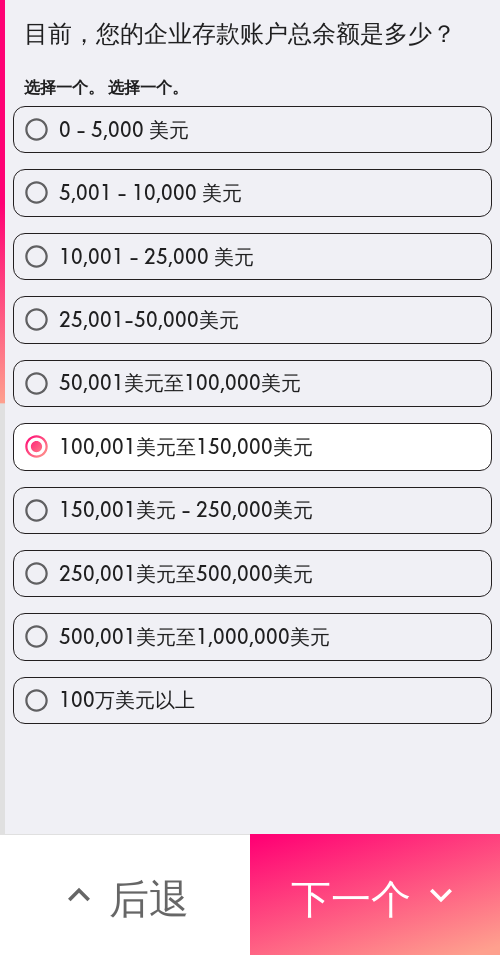 click on "50,001美元至100,000美元" at bounding box center [252, 383] 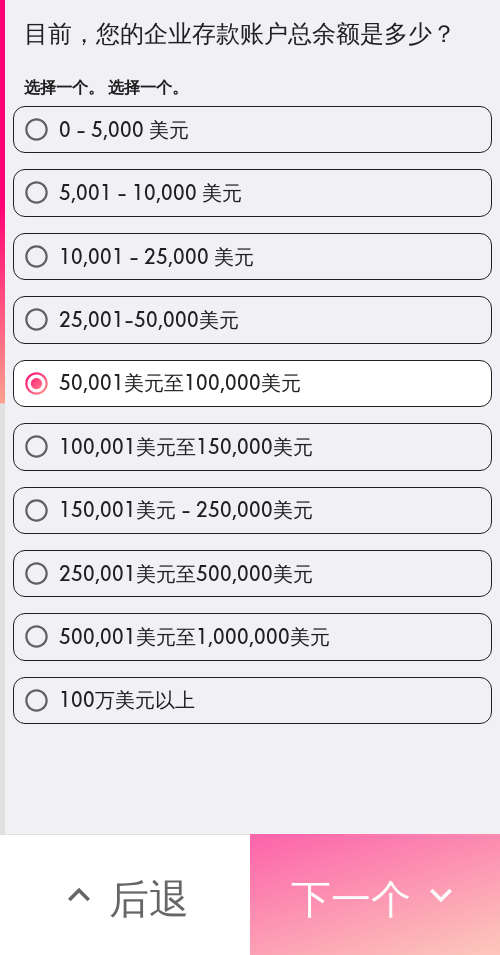 click on "下一个" at bounding box center [351, 895] 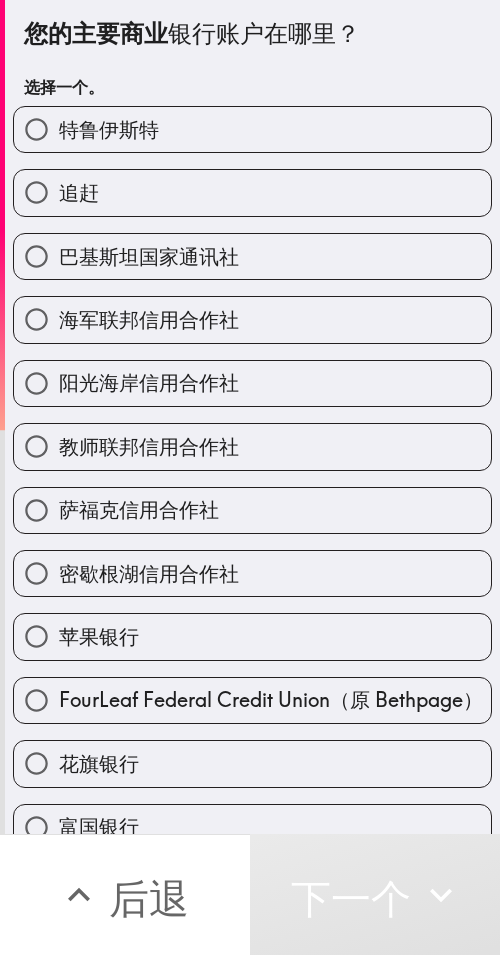 click on "追赶" at bounding box center (252, 192) 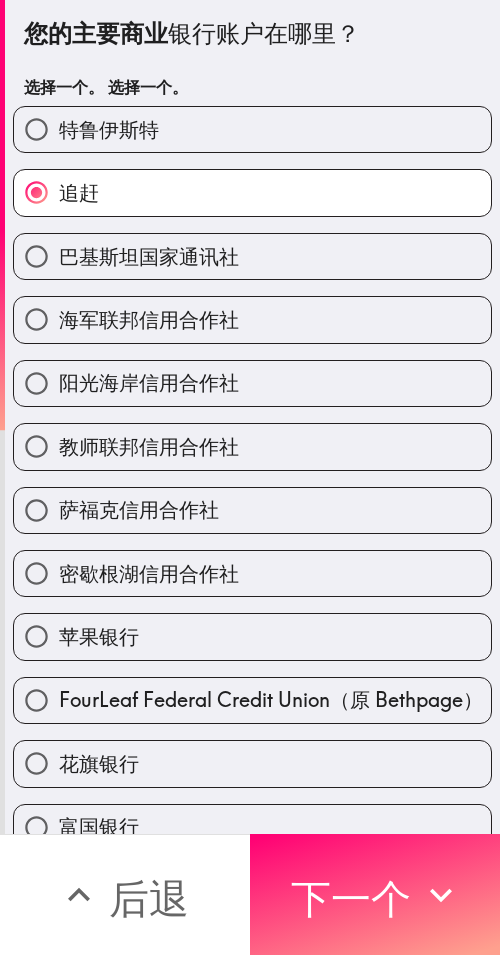 click on "下一个" at bounding box center (351, 898) 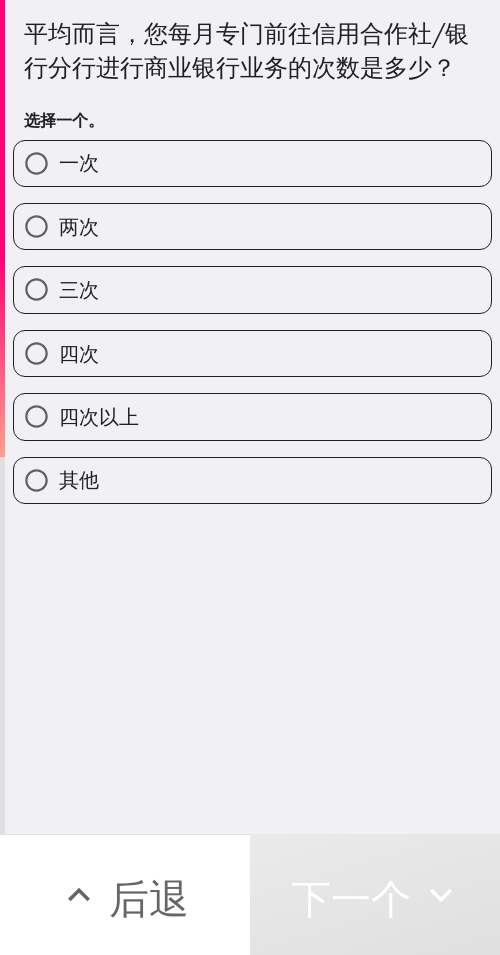 click on "三次" at bounding box center [252, 289] 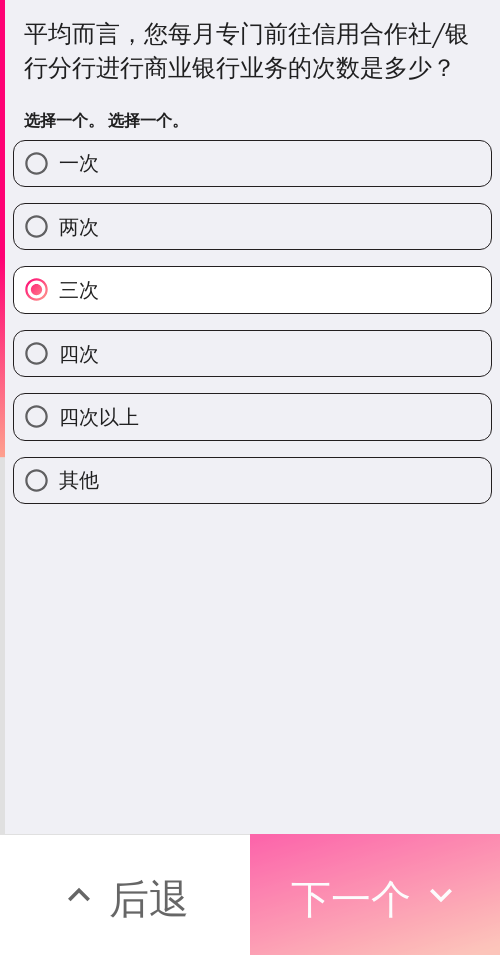 drag, startPoint x: 330, startPoint y: 897, endPoint x: 342, endPoint y: 897, distance: 12 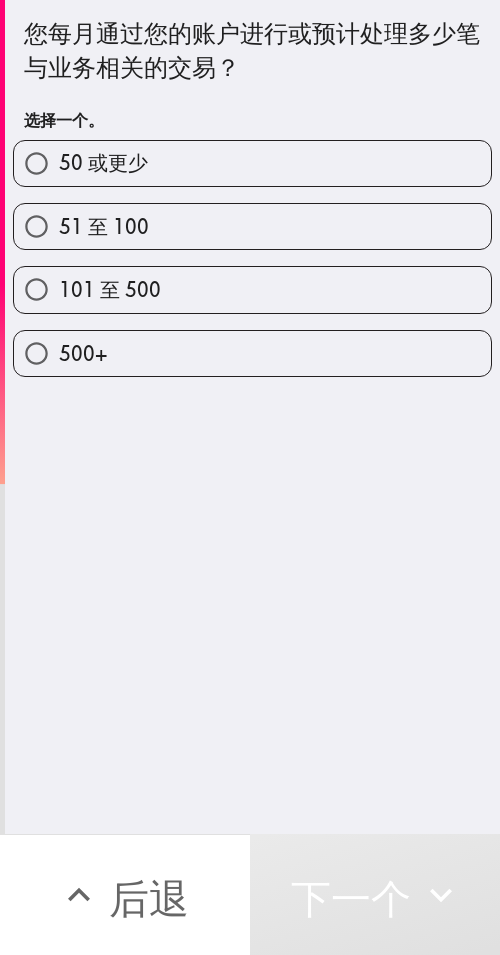 drag, startPoint x: 249, startPoint y: 224, endPoint x: 267, endPoint y: 232, distance: 19.697716 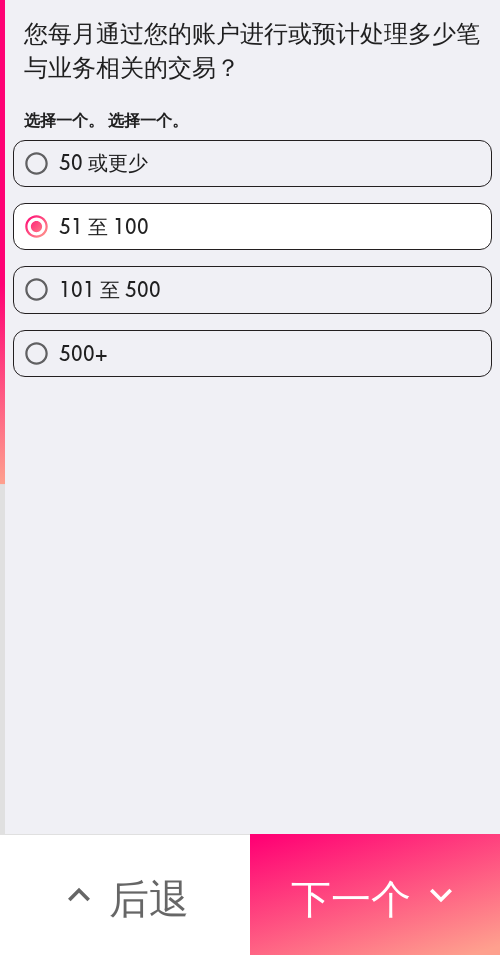 drag, startPoint x: 361, startPoint y: 872, endPoint x: 498, endPoint y: 887, distance: 137.81873 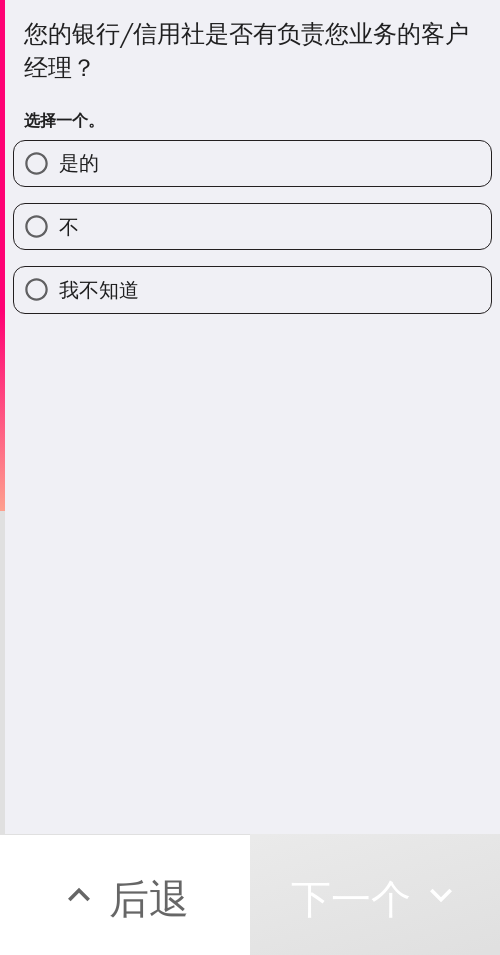 drag, startPoint x: 182, startPoint y: 175, endPoint x: 277, endPoint y: 186, distance: 95.63472 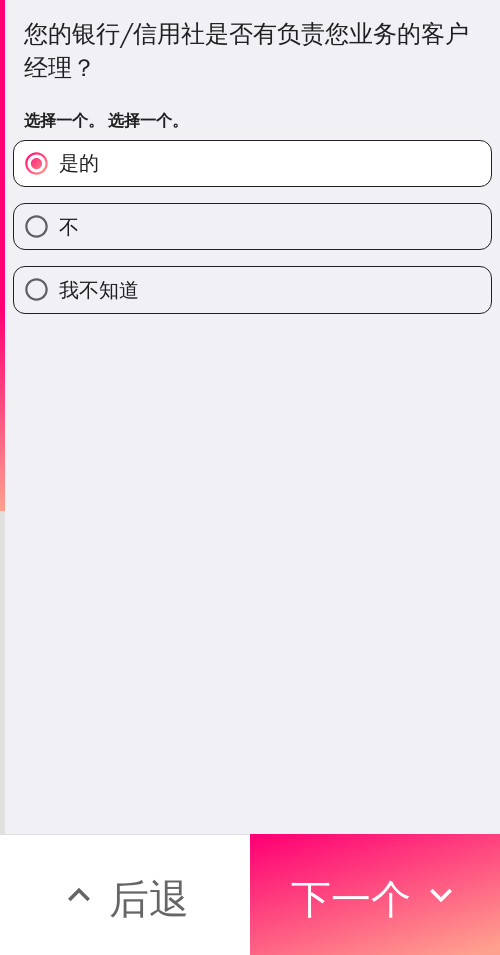 drag, startPoint x: 352, startPoint y: 895, endPoint x: 498, endPoint y: 905, distance: 146.34207 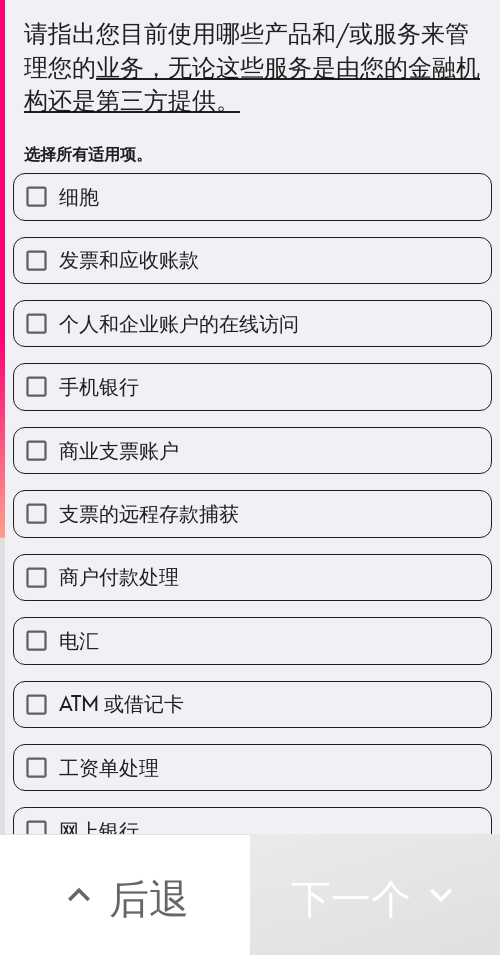 drag, startPoint x: 242, startPoint y: 268, endPoint x: 252, endPoint y: 324, distance: 56.88585 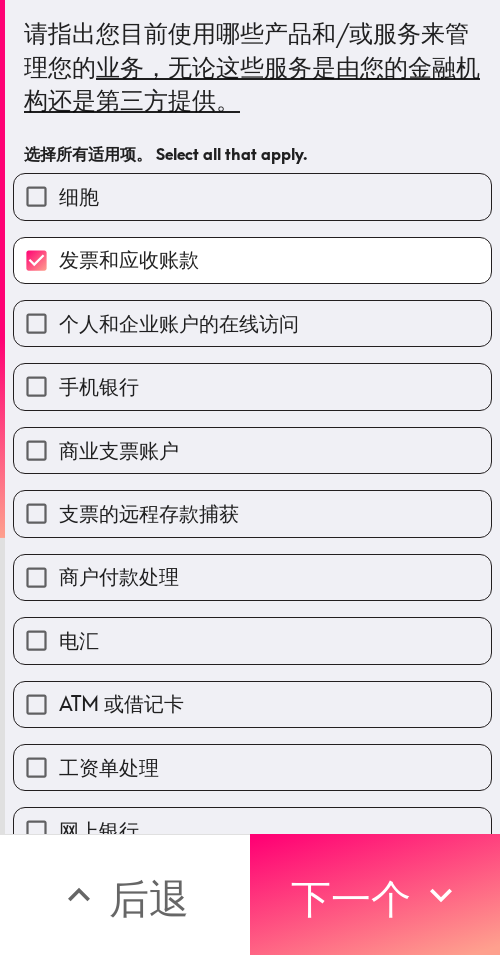 drag, startPoint x: 257, startPoint y: 344, endPoint x: 243, endPoint y: 511, distance: 167.5858 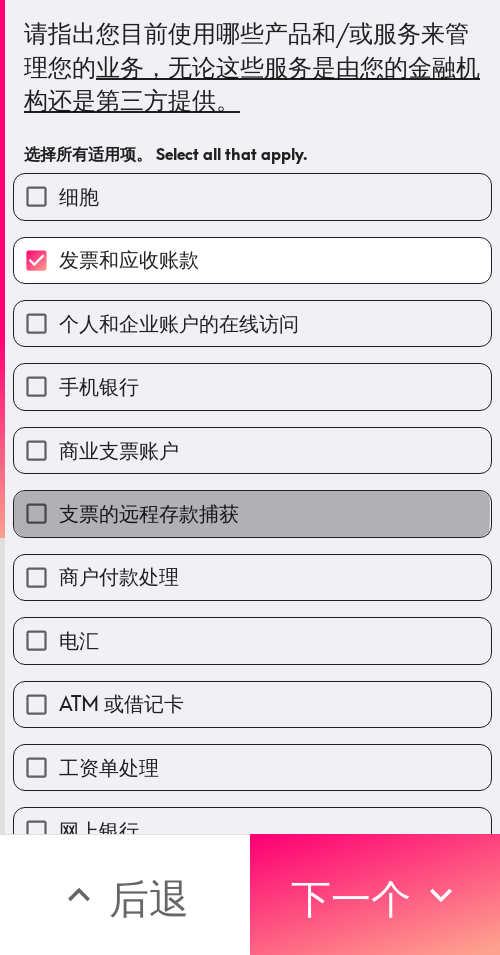 drag, startPoint x: 243, startPoint y: 511, endPoint x: 237, endPoint y: 628, distance: 117.15375 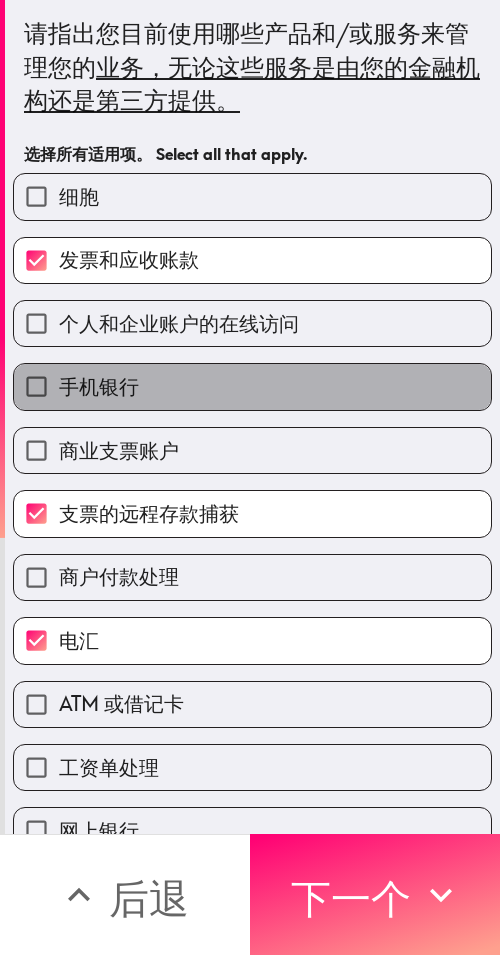 click on "手机银行" at bounding box center (252, 386) 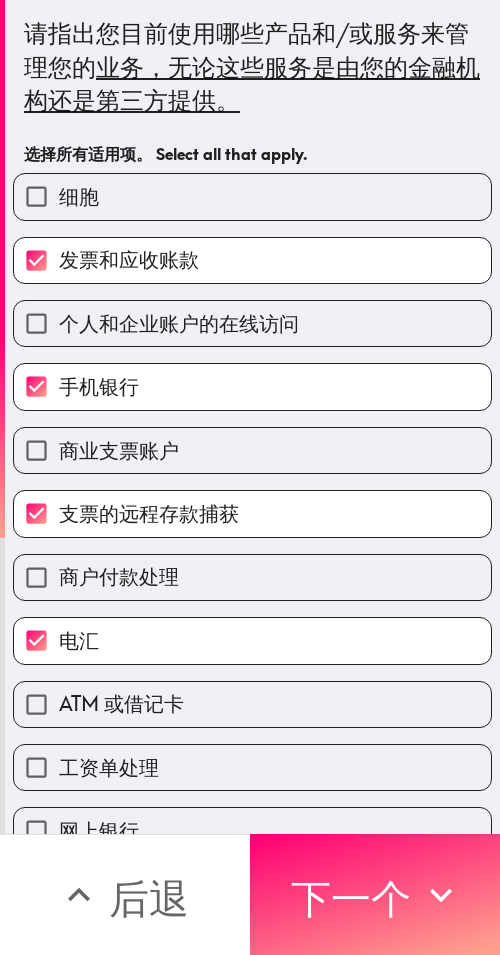 drag, startPoint x: 217, startPoint y: 424, endPoint x: 206, endPoint y: 494, distance: 70.85902 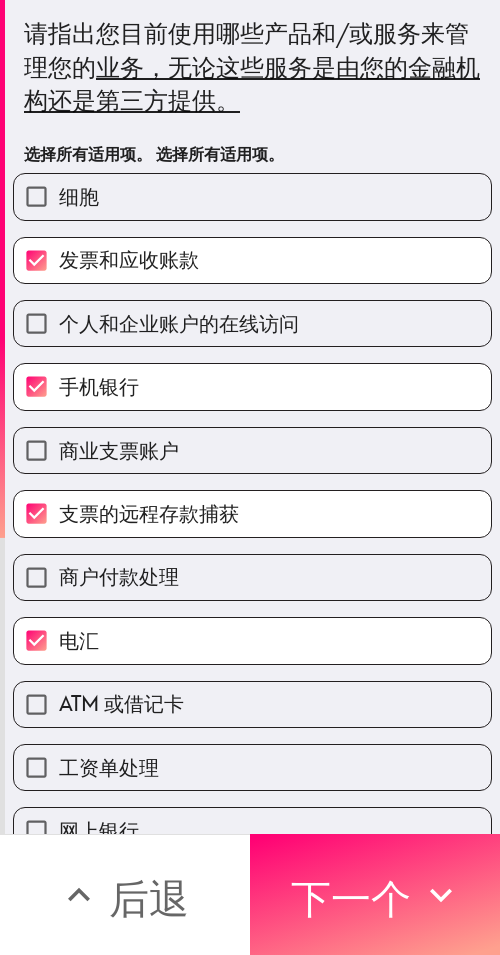 click on "支票的远程存款捕获" at bounding box center (244, 505) 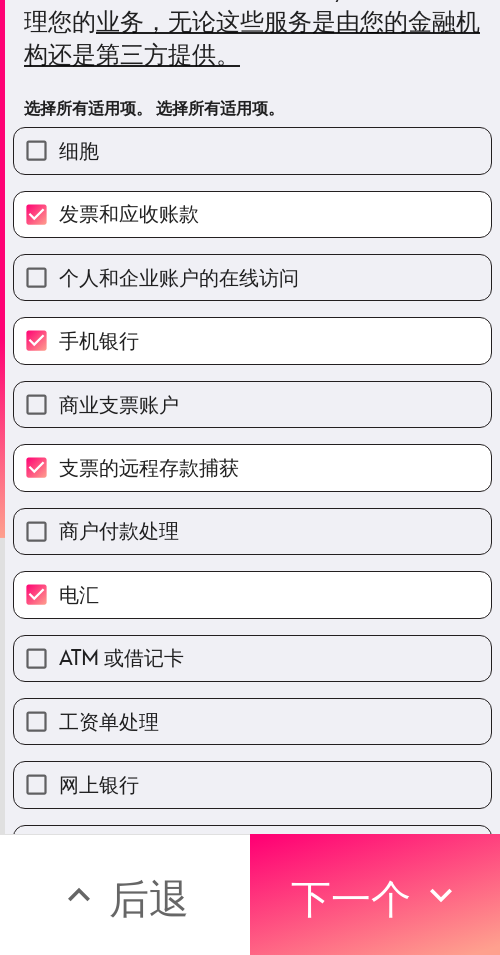 scroll, scrollTop: 200, scrollLeft: 0, axis: vertical 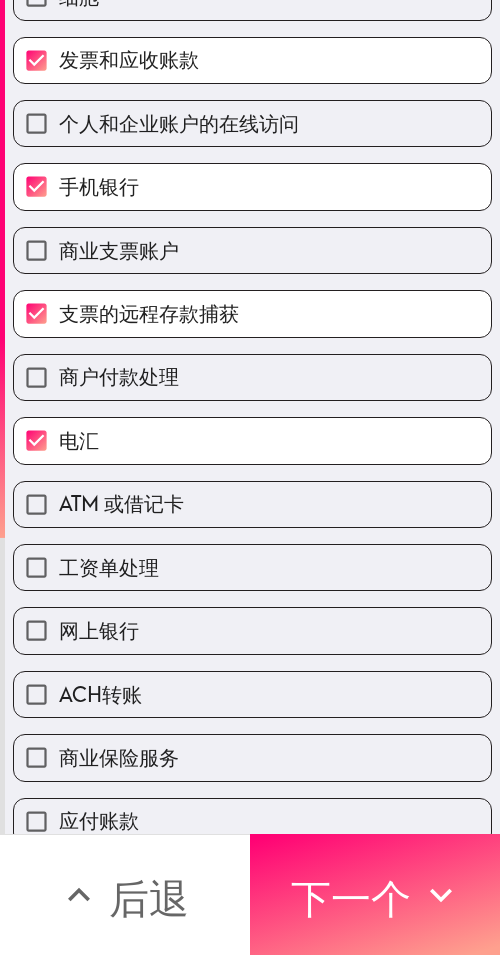 click on "商业支票账户" at bounding box center (252, 250) 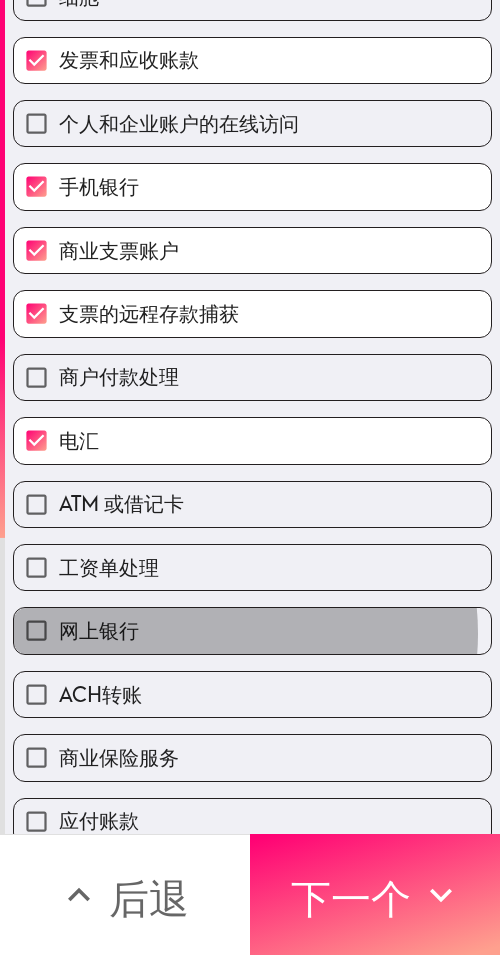 click on "网上银行" at bounding box center [252, 630] 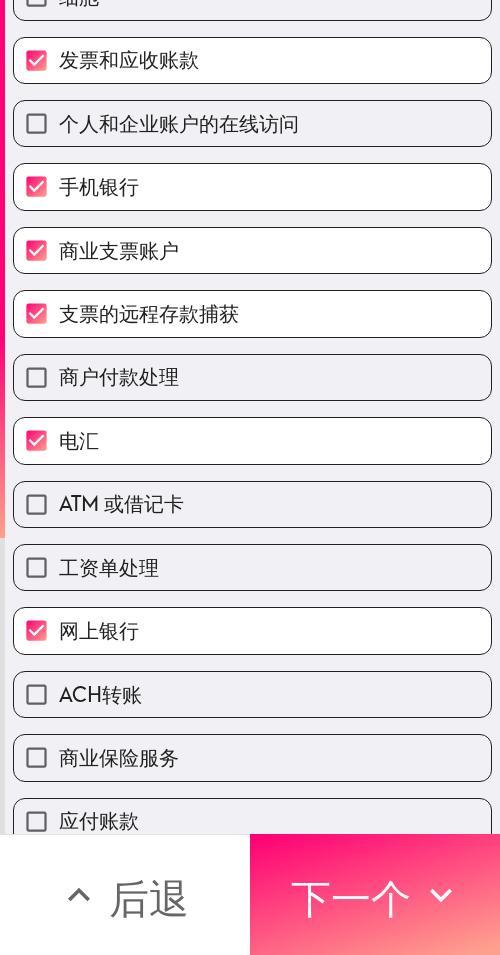 click on "工资单处理" at bounding box center (252, 567) 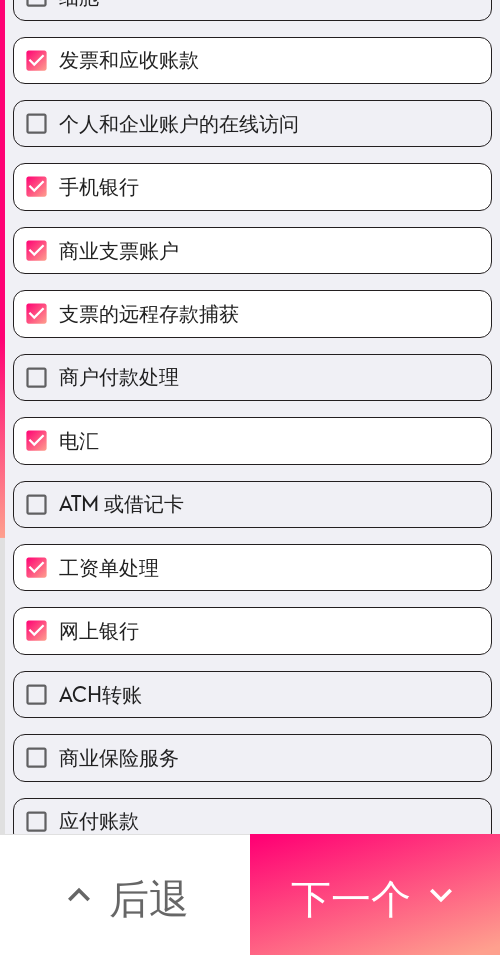 click on "ATM 或借记卡" at bounding box center [252, 504] 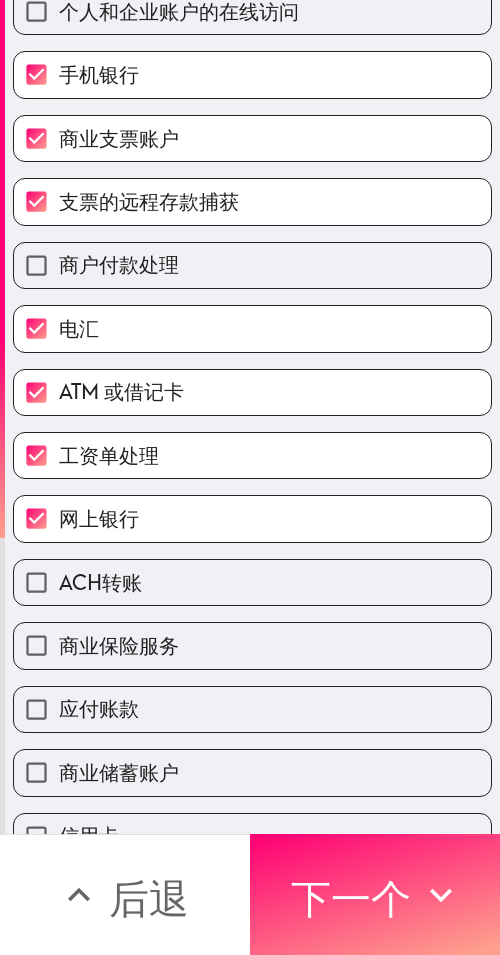 scroll, scrollTop: 353, scrollLeft: 0, axis: vertical 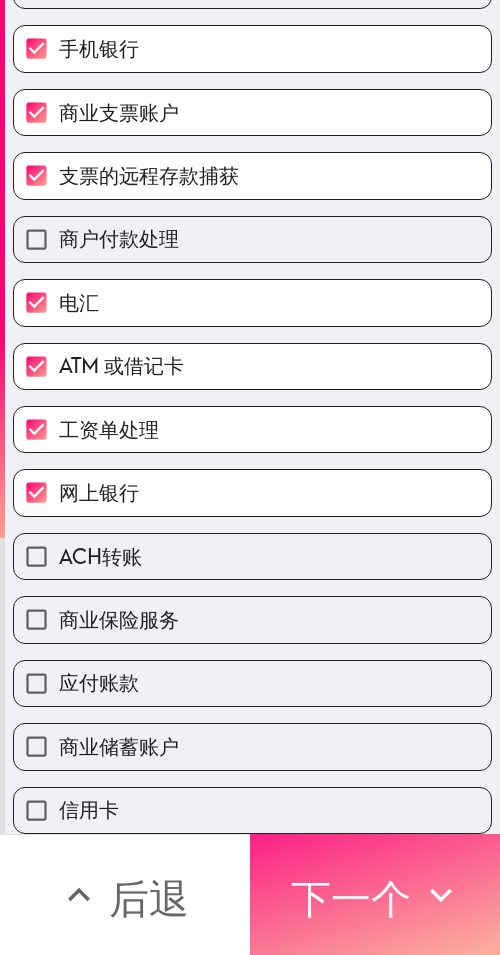 click on "下一个" at bounding box center [351, 898] 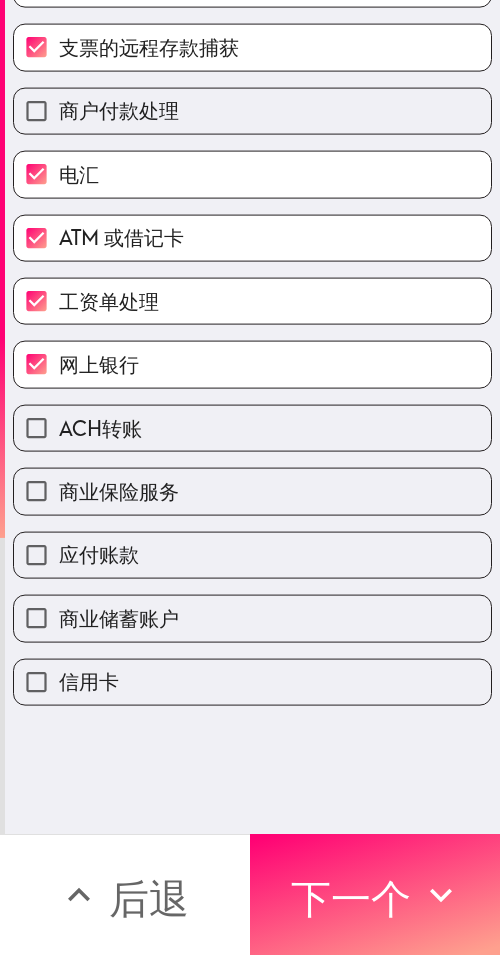 scroll, scrollTop: 0, scrollLeft: 0, axis: both 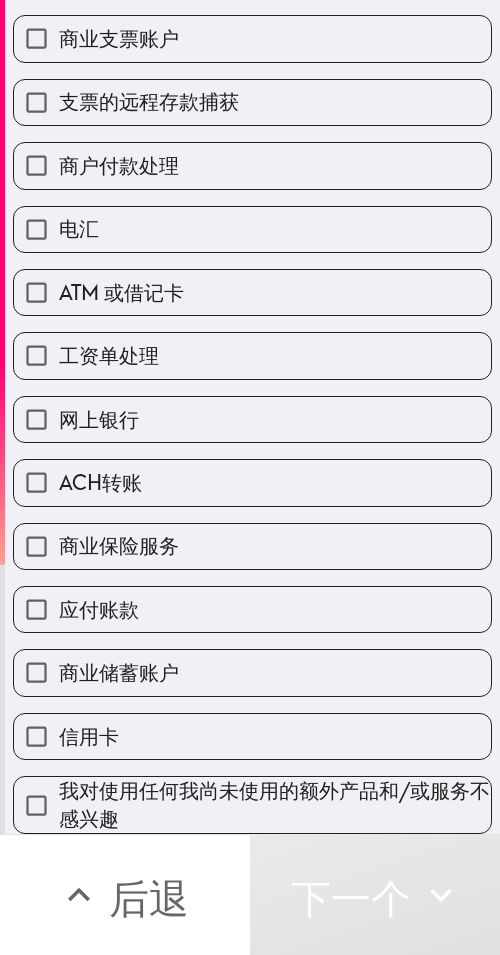 click on "ACH转账" at bounding box center (252, 482) 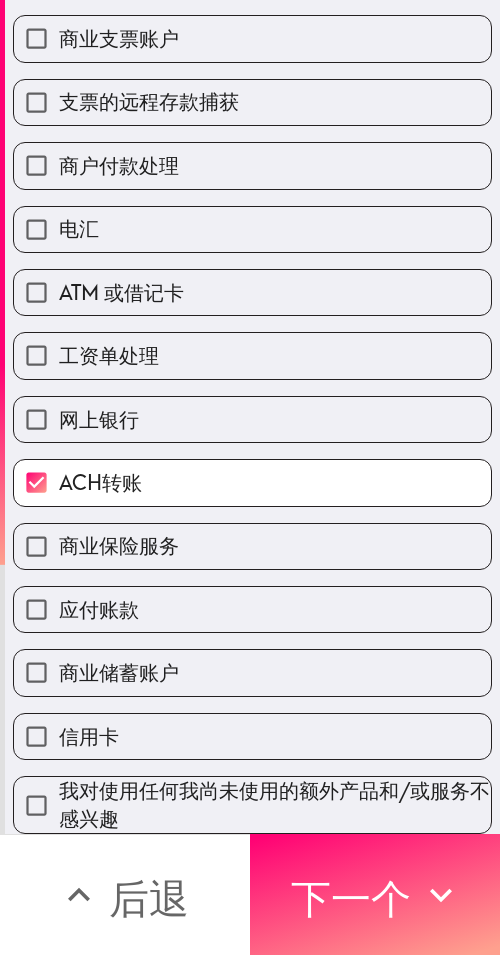 drag, startPoint x: 423, startPoint y: 880, endPoint x: 499, endPoint y: 883, distance: 76.05919 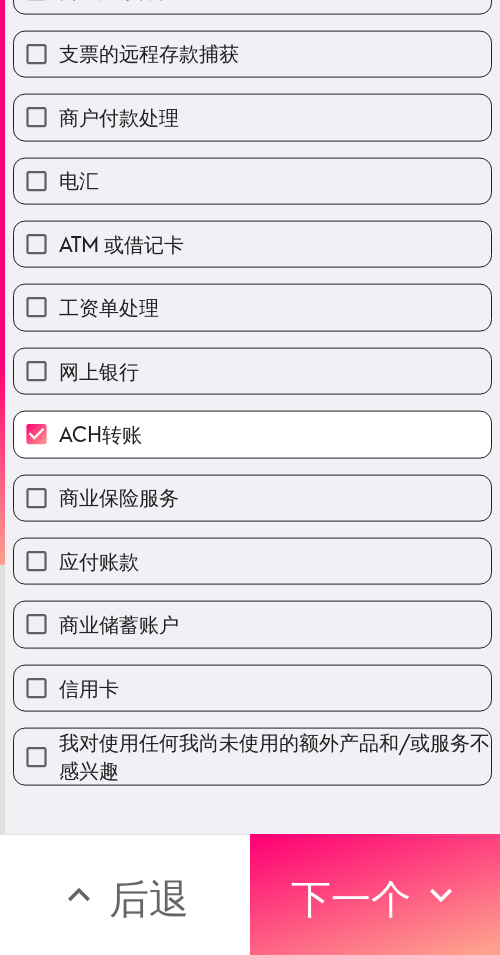 scroll, scrollTop: 0, scrollLeft: 0, axis: both 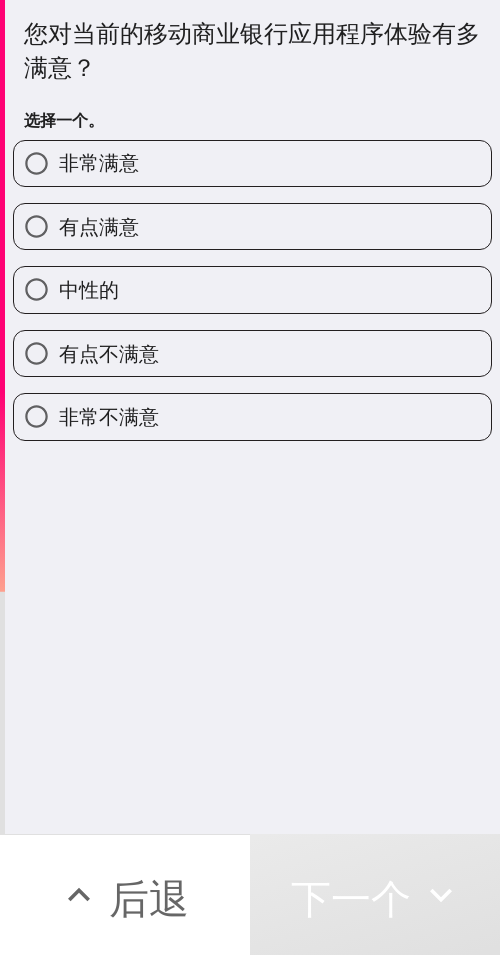 drag, startPoint x: 147, startPoint y: 213, endPoint x: 498, endPoint y: 271, distance: 355.75977 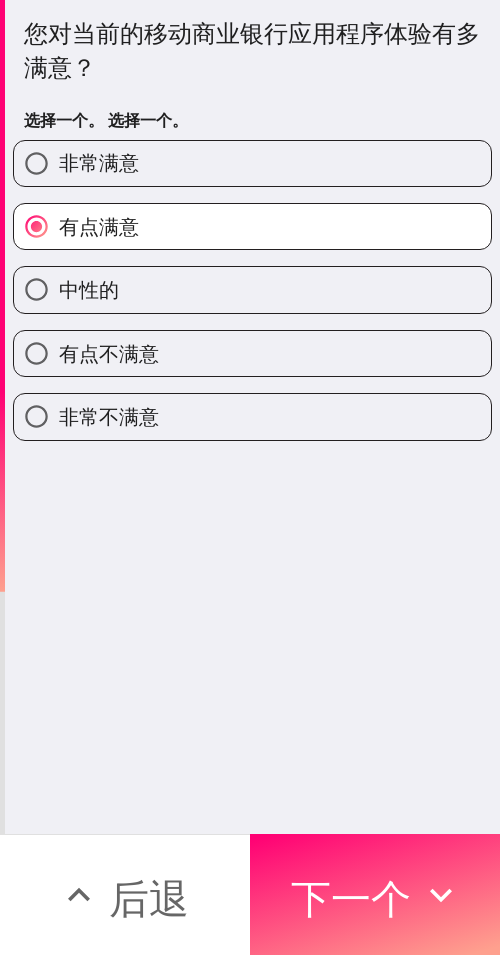 drag, startPoint x: 325, startPoint y: 892, endPoint x: 497, endPoint y: 899, distance: 172.14238 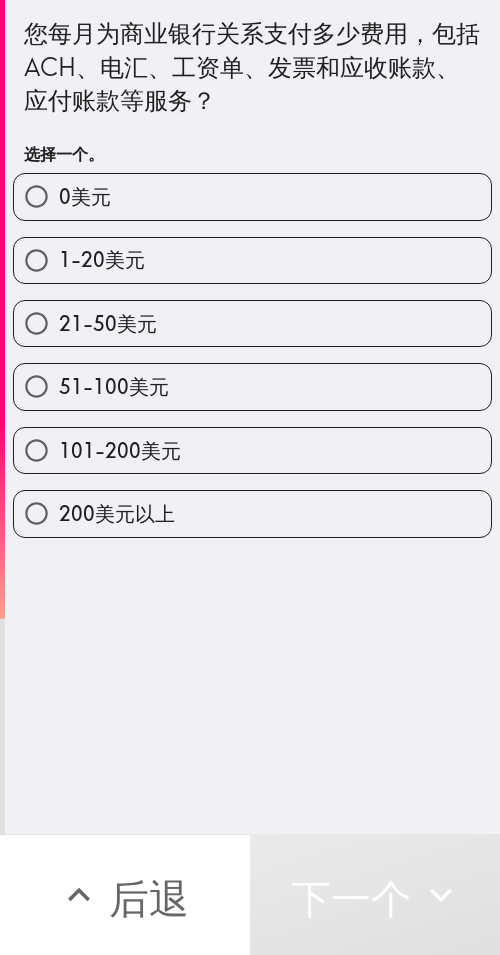 drag, startPoint x: 188, startPoint y: 250, endPoint x: 496, endPoint y: 265, distance: 308.36505 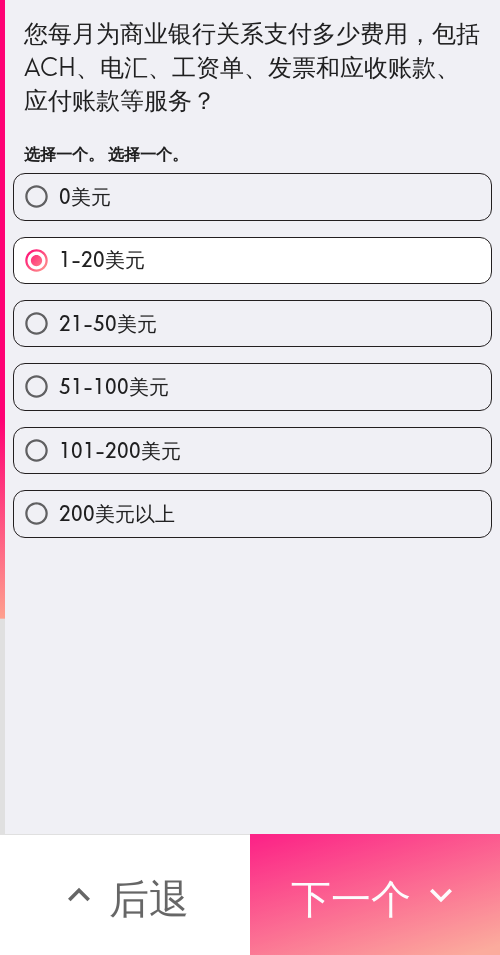 click 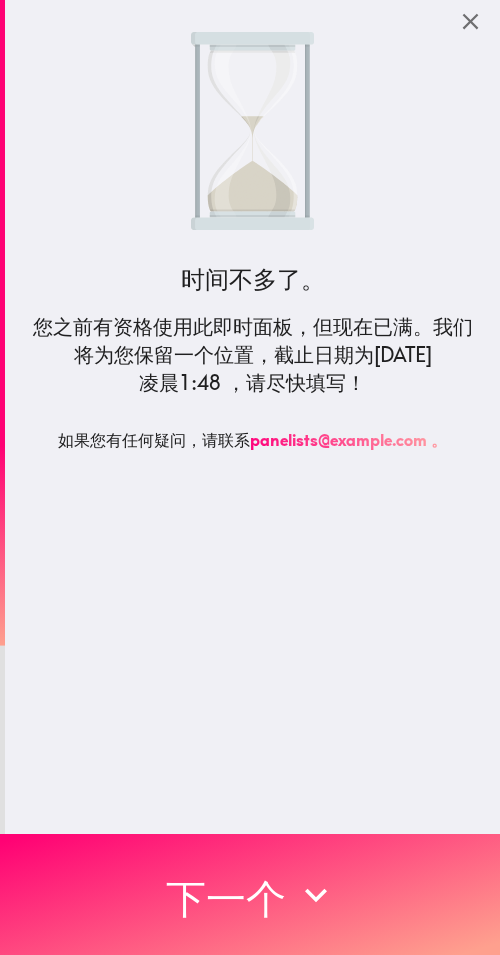 drag, startPoint x: 286, startPoint y: 872, endPoint x: 496, endPoint y: 885, distance: 210.402 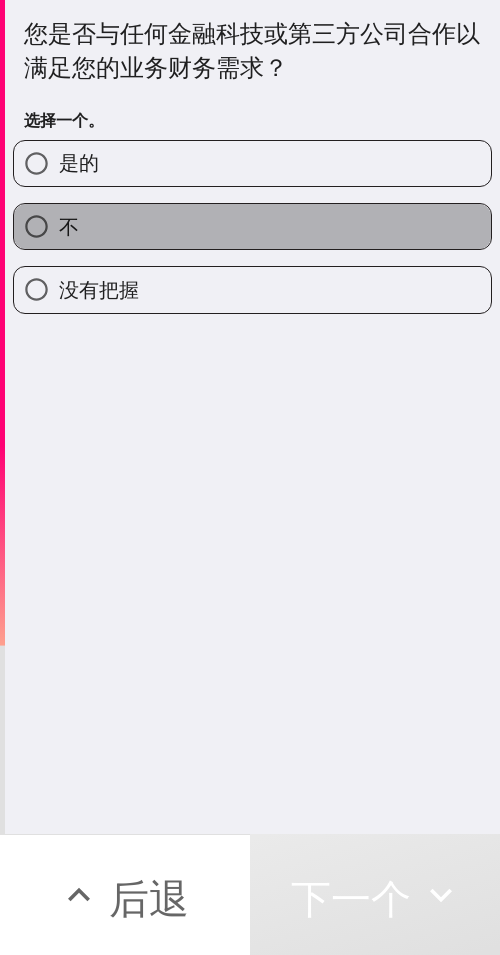drag, startPoint x: 296, startPoint y: 229, endPoint x: 497, endPoint y: 242, distance: 201.41995 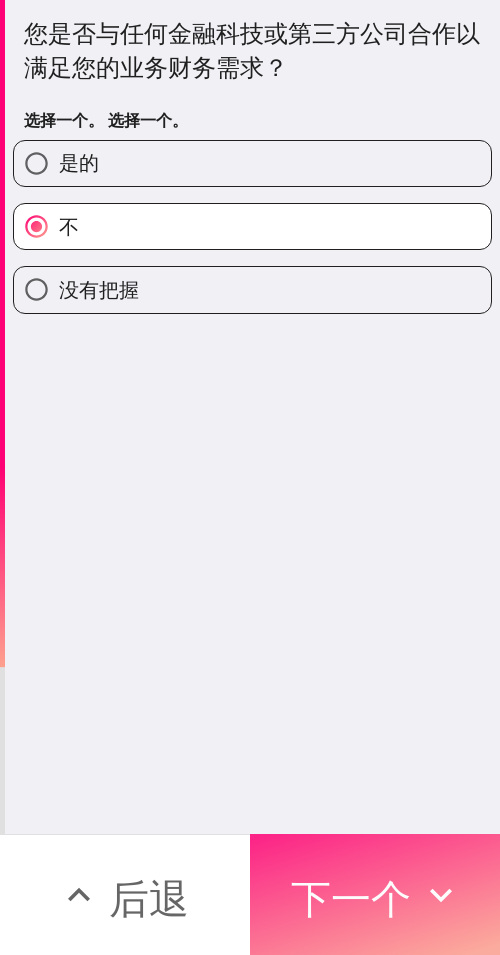 click on "下一个" at bounding box center [351, 898] 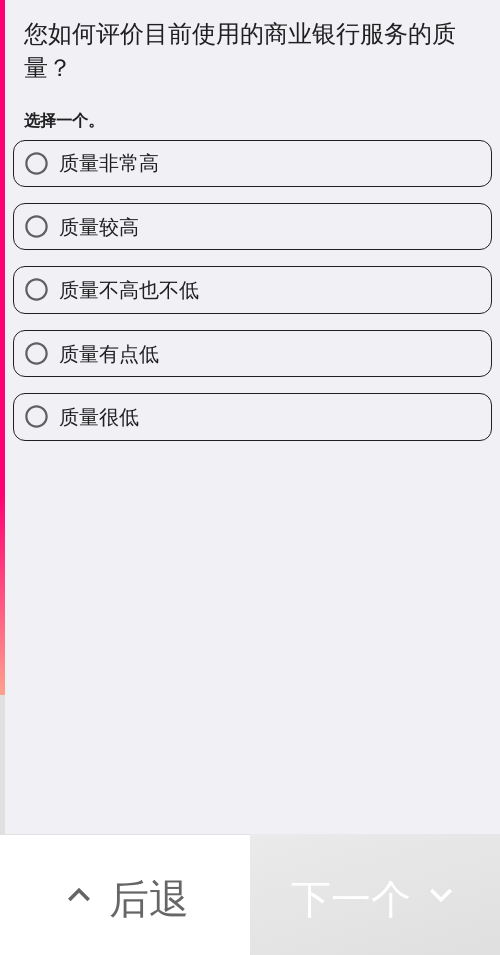 drag, startPoint x: 193, startPoint y: 286, endPoint x: 422, endPoint y: 281, distance: 229.05458 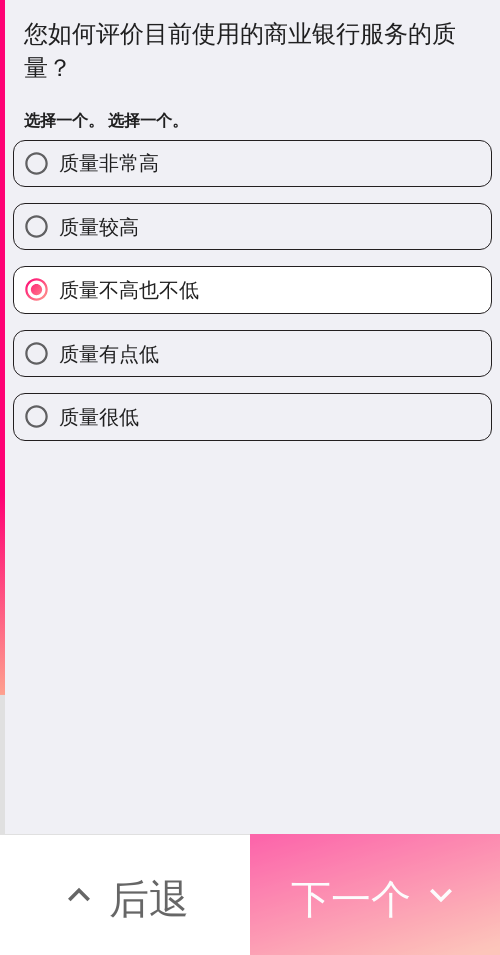 drag, startPoint x: 325, startPoint y: 910, endPoint x: 342, endPoint y: 910, distance: 17 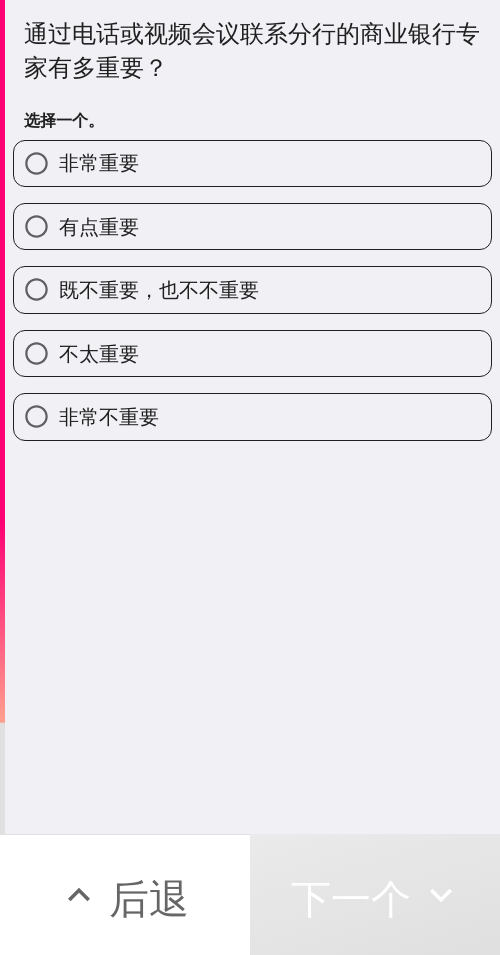 drag, startPoint x: 185, startPoint y: 223, endPoint x: 428, endPoint y: 246, distance: 244.08604 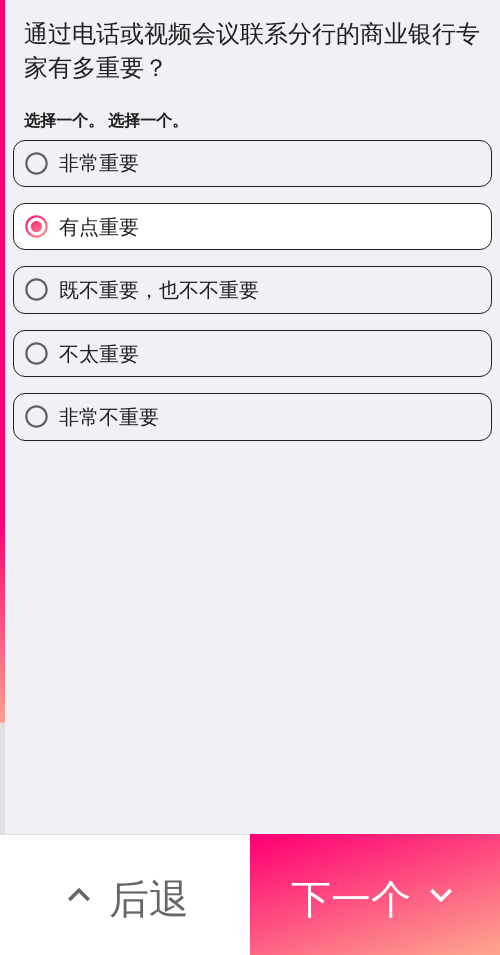 drag, startPoint x: 377, startPoint y: 877, endPoint x: 499, endPoint y: 884, distance: 122.20065 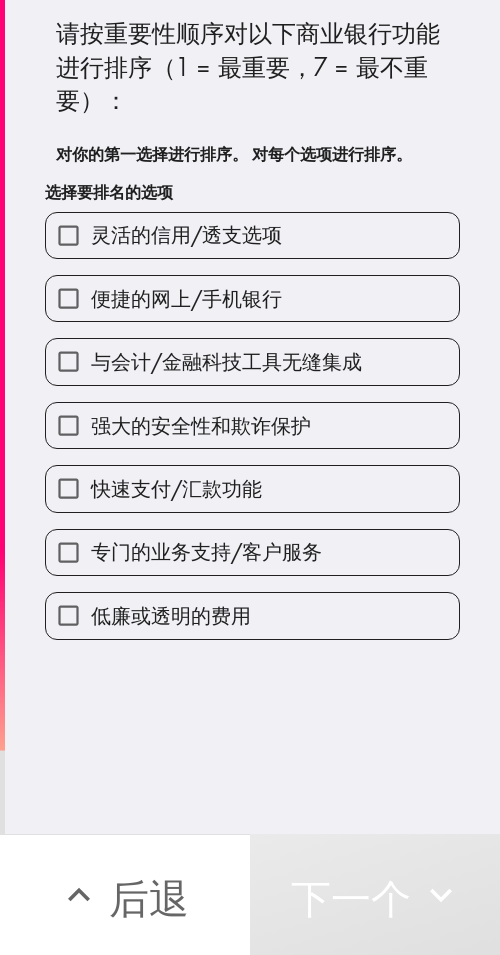 click on "快速支付/汇款功能" at bounding box center (252, 488) 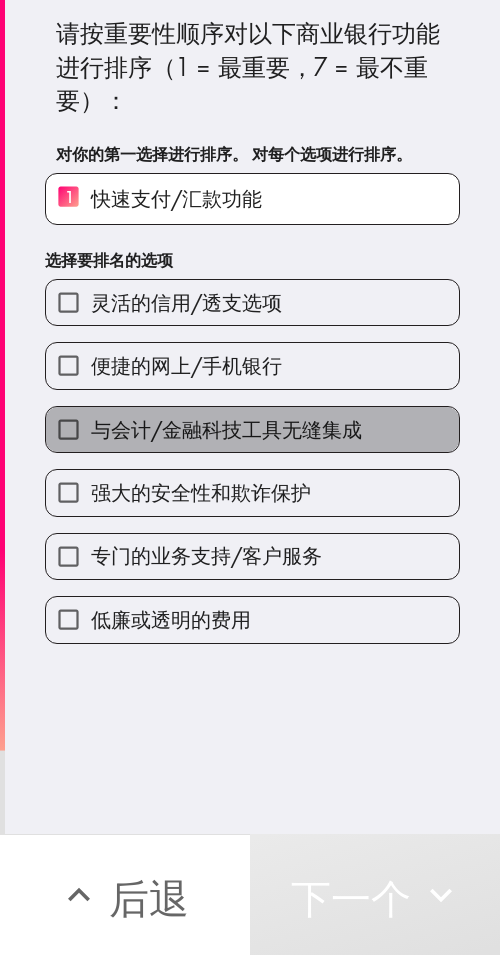 click on "与会计/金融科技工具无缝集成" at bounding box center (226, 429) 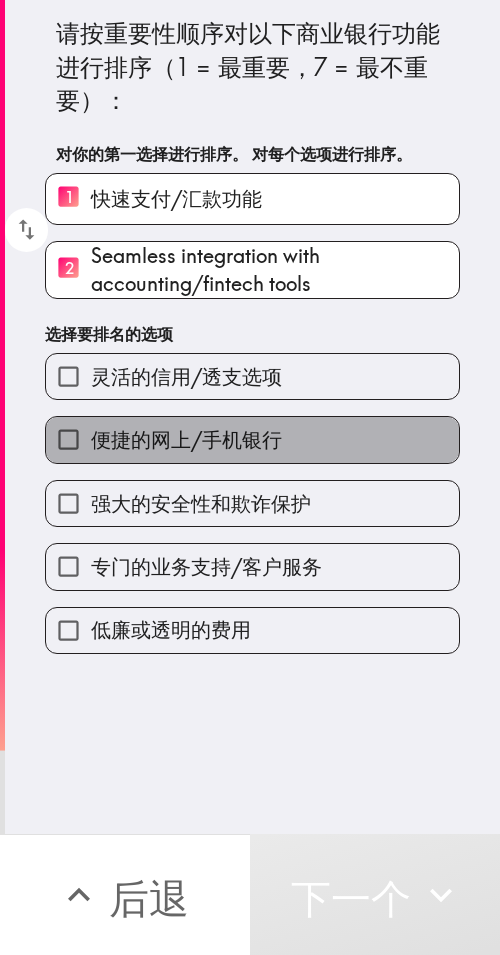 click on "便捷的网上/手机银行" at bounding box center (186, 439) 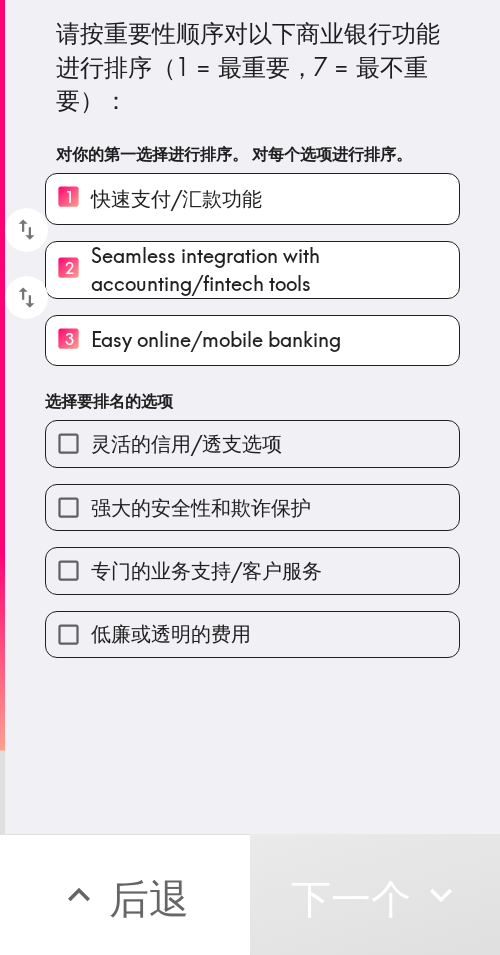 click on "强大的安全性和欺诈保护" at bounding box center (201, 507) 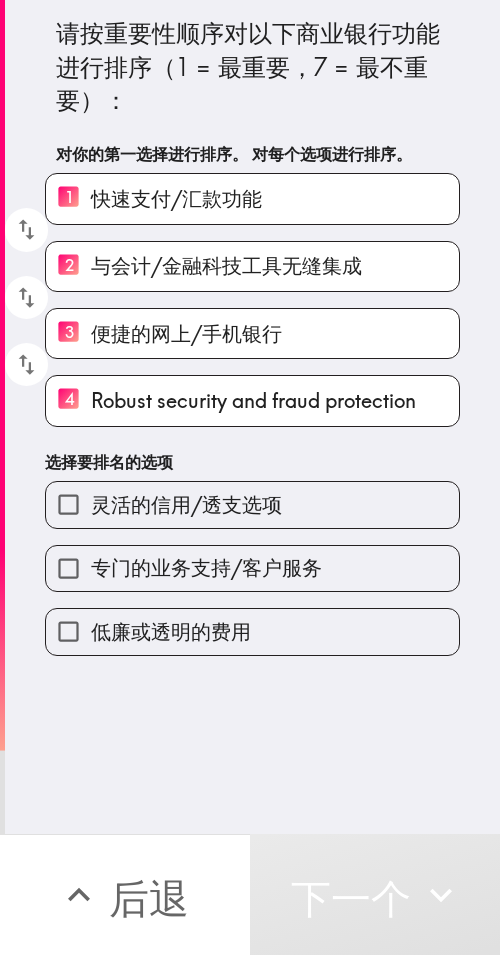 click on "专门的业务支持/客户服务" at bounding box center [244, 560] 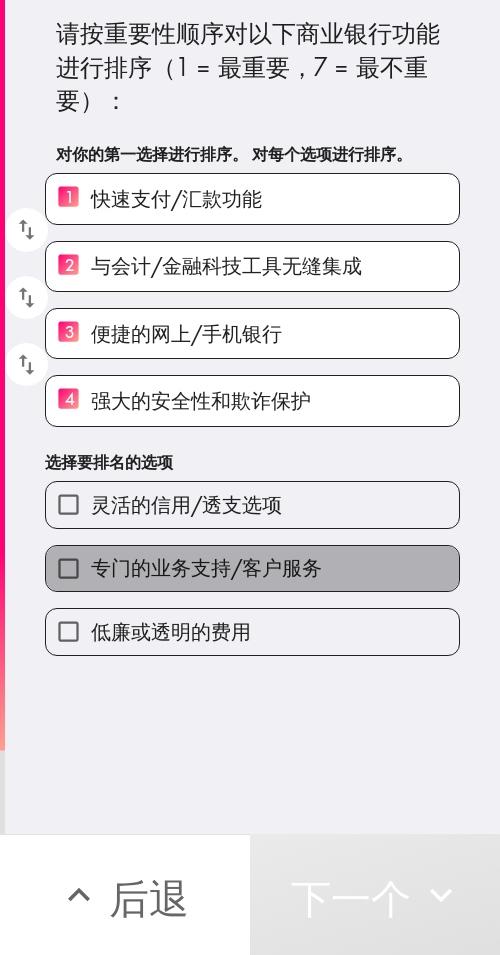 click on "专门的业务支持/客户服务" at bounding box center [252, 568] 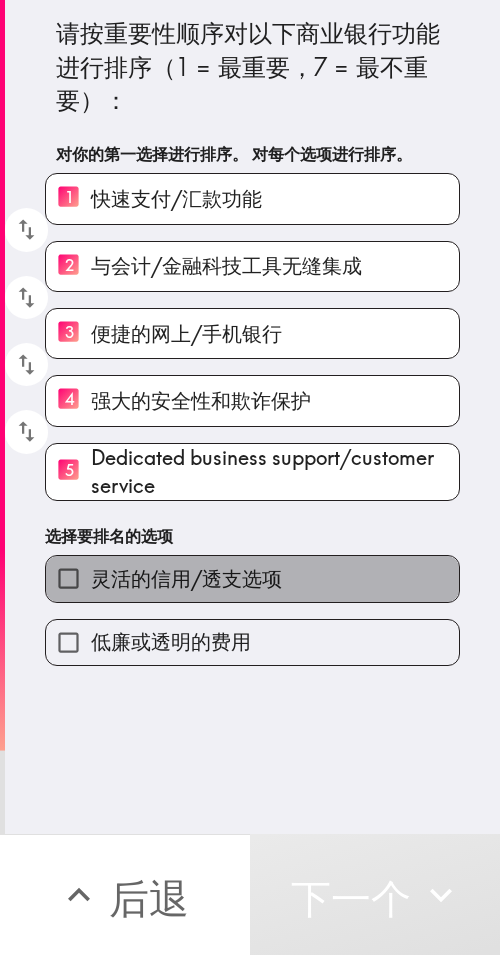 click on "灵活的信用/透支选项" at bounding box center (186, 578) 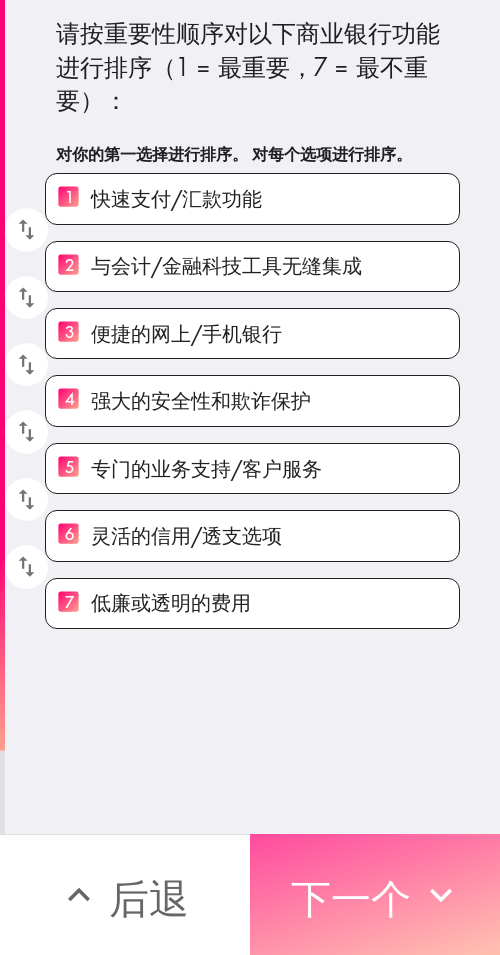 drag, startPoint x: 343, startPoint y: 901, endPoint x: 497, endPoint y: 901, distance: 154 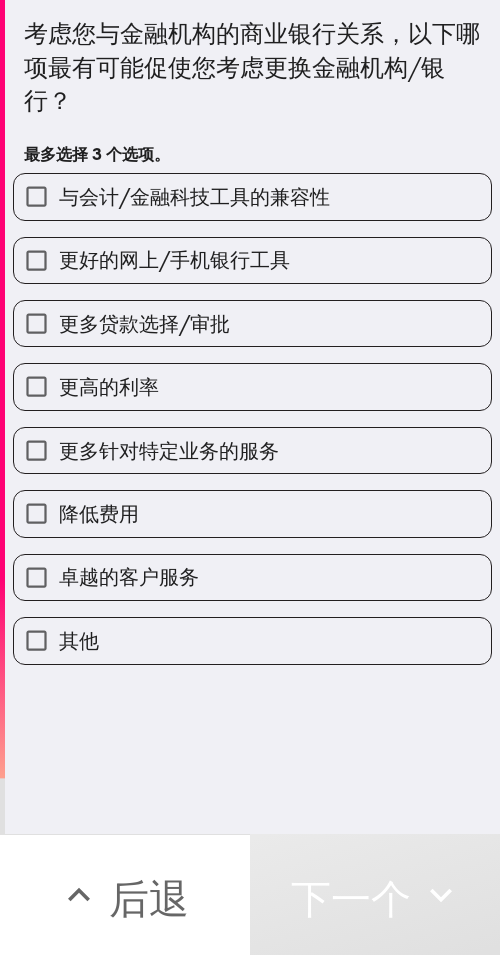 click on "降低费用" at bounding box center (252, 513) 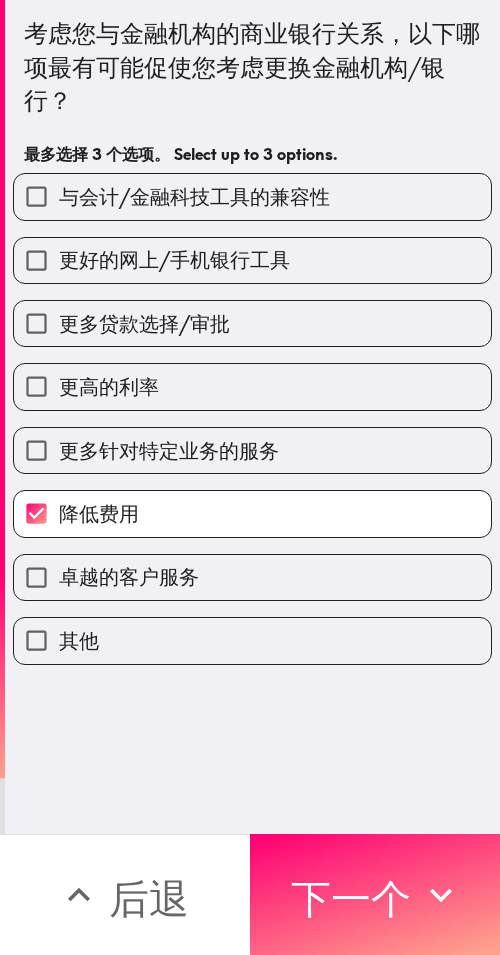 click on "更多针对特定业务的服务" at bounding box center [252, 450] 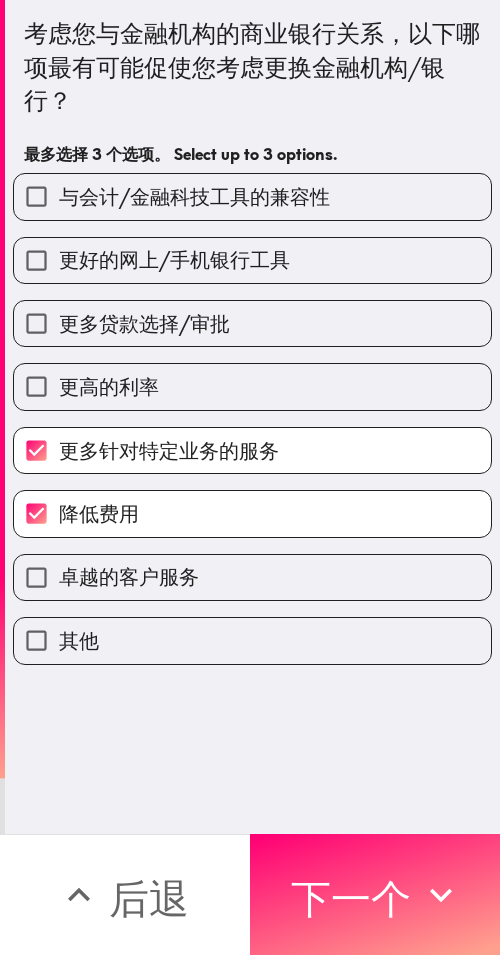 click on "更多贷款选择/审批" at bounding box center [244, 315] 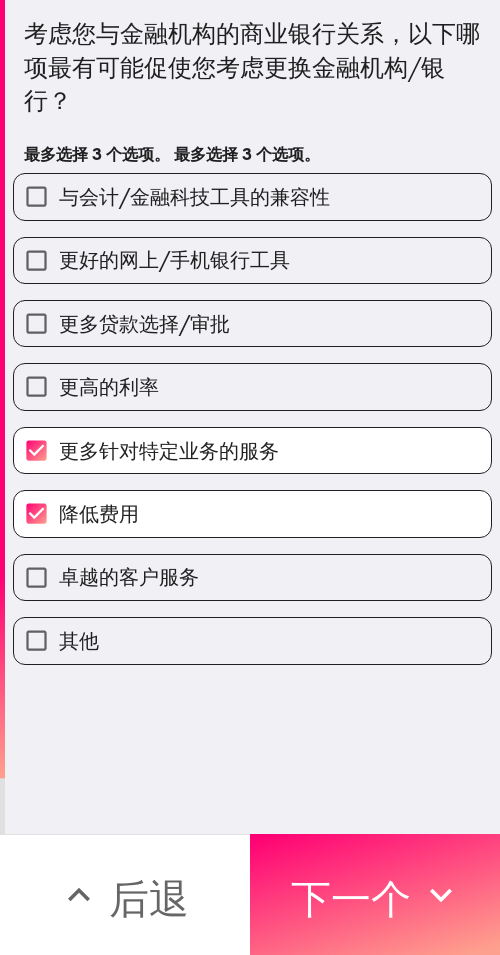 click on "更多贷款选择/审批" at bounding box center [252, 323] 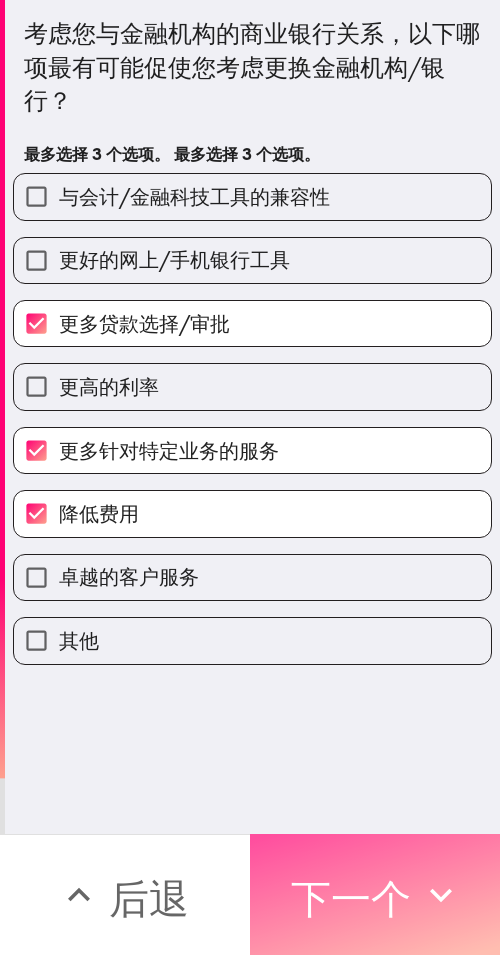 drag, startPoint x: 361, startPoint y: 880, endPoint x: 495, endPoint y: 897, distance: 135.07405 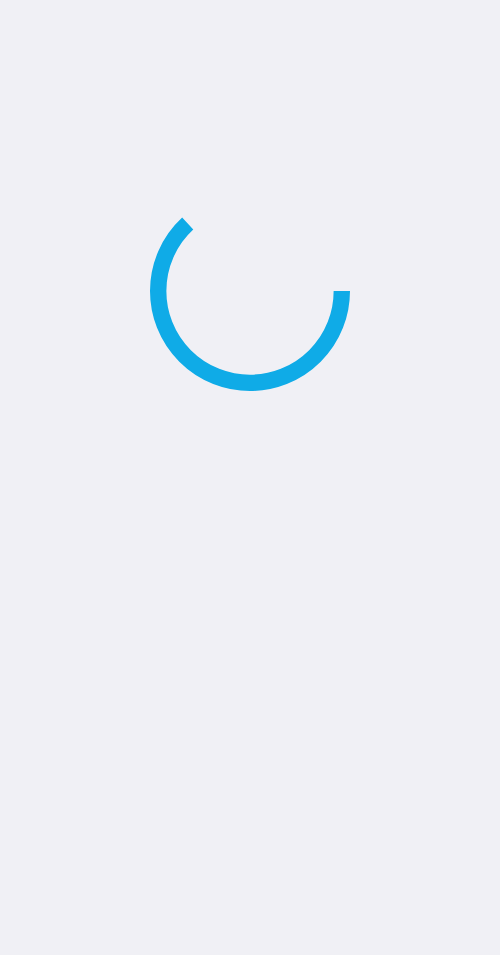 scroll, scrollTop: 0, scrollLeft: 0, axis: both 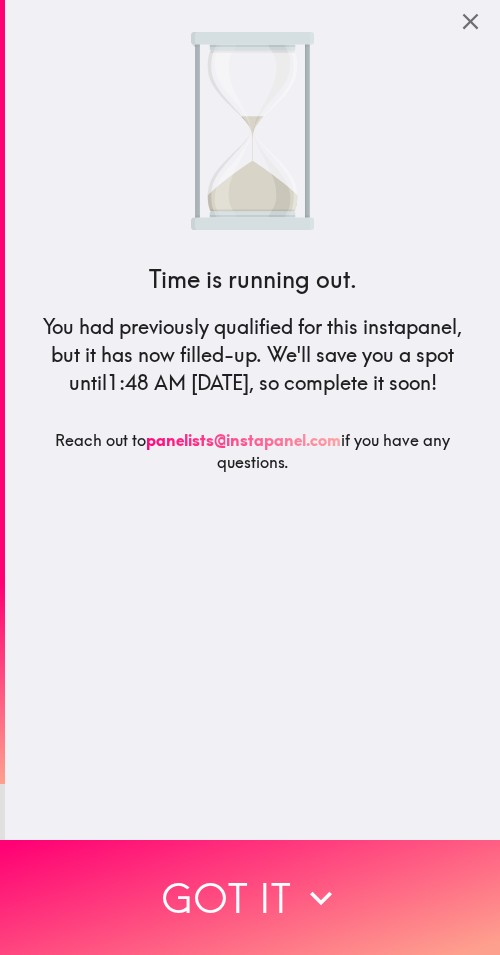 drag, startPoint x: 188, startPoint y: 872, endPoint x: 496, endPoint y: 883, distance: 308.19638 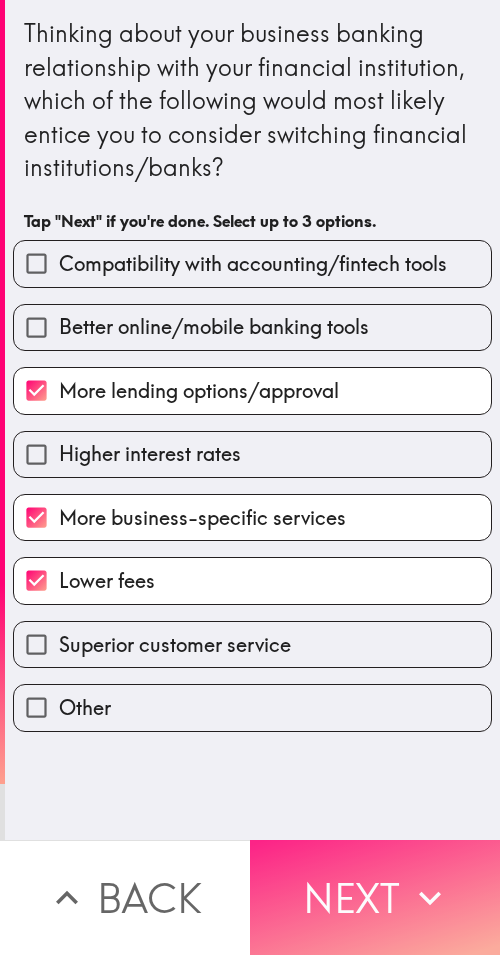 click on "Next" at bounding box center (375, 897) 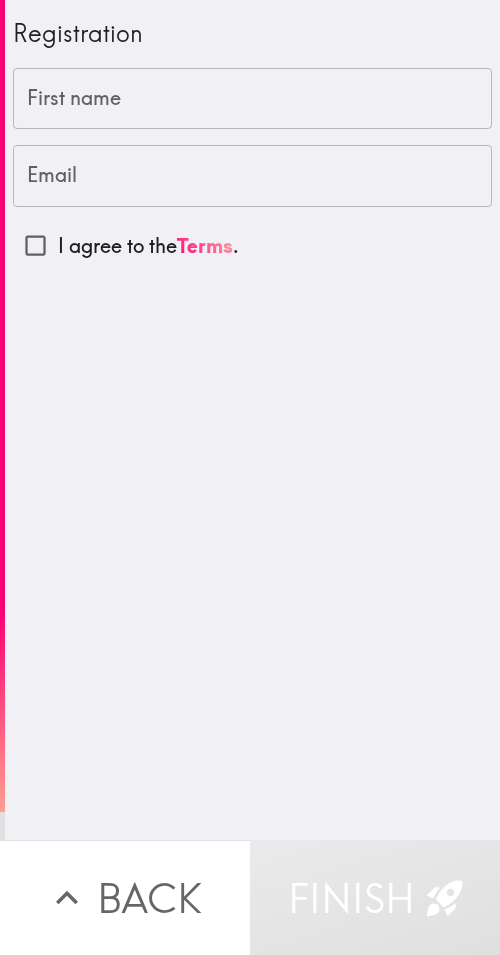 click on "First name" at bounding box center (252, 99) 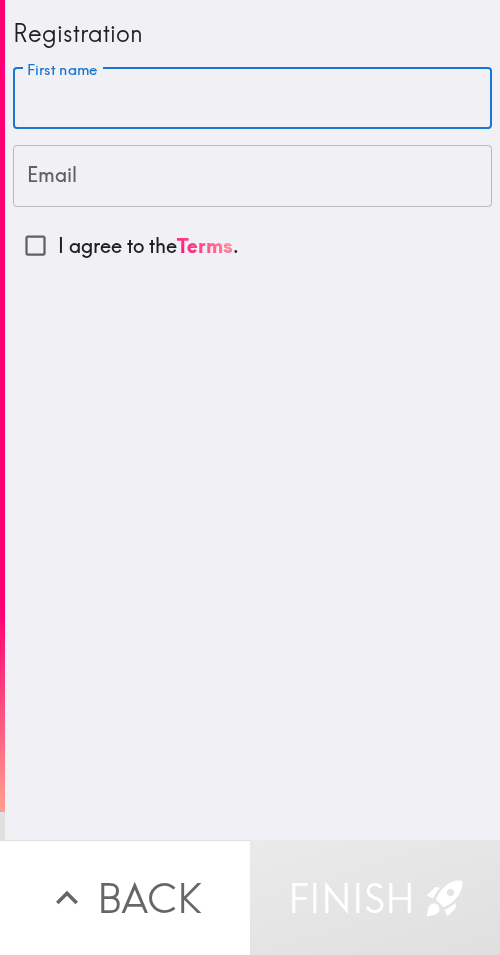 paste on "Steven" 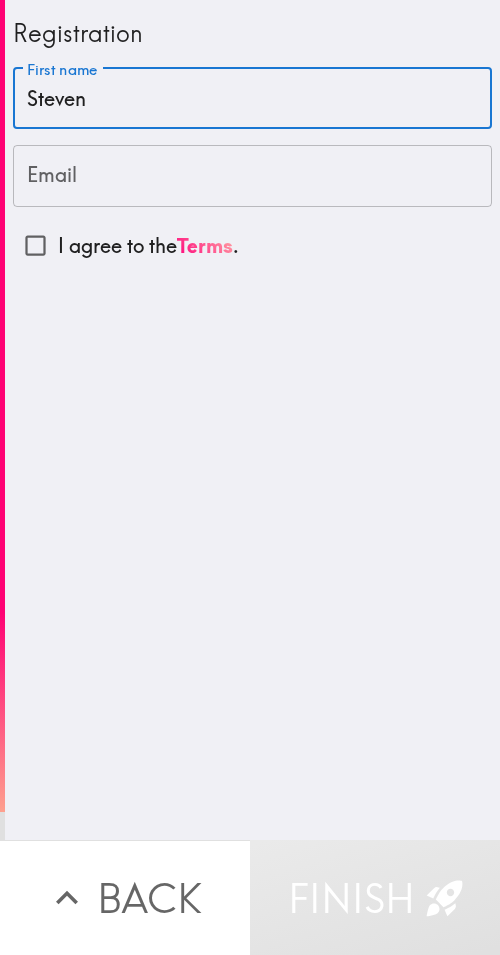type on "Steven" 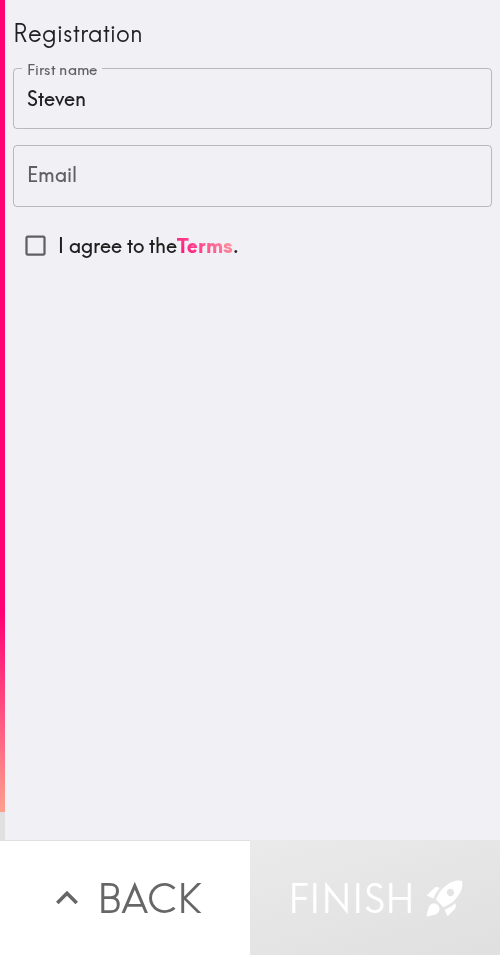 click on "Email" at bounding box center (252, 176) 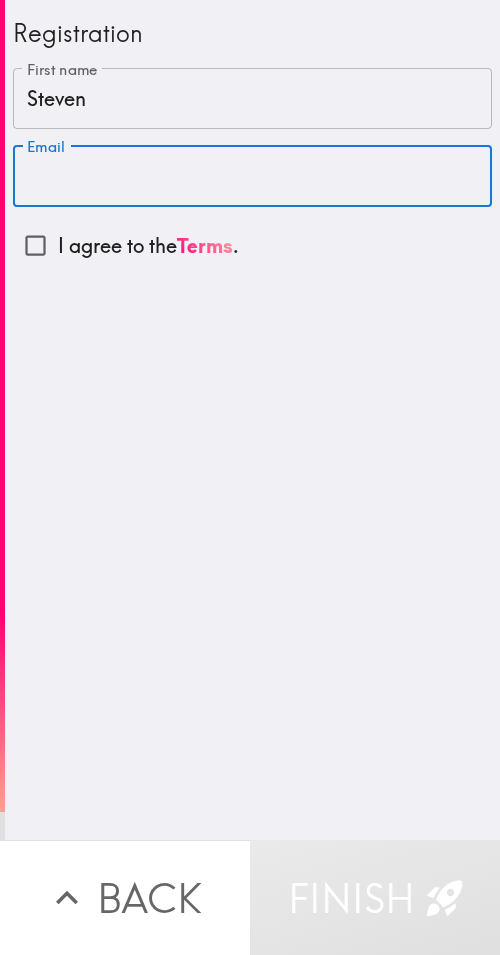 paste on "mooreoshaka38@gmail.com" 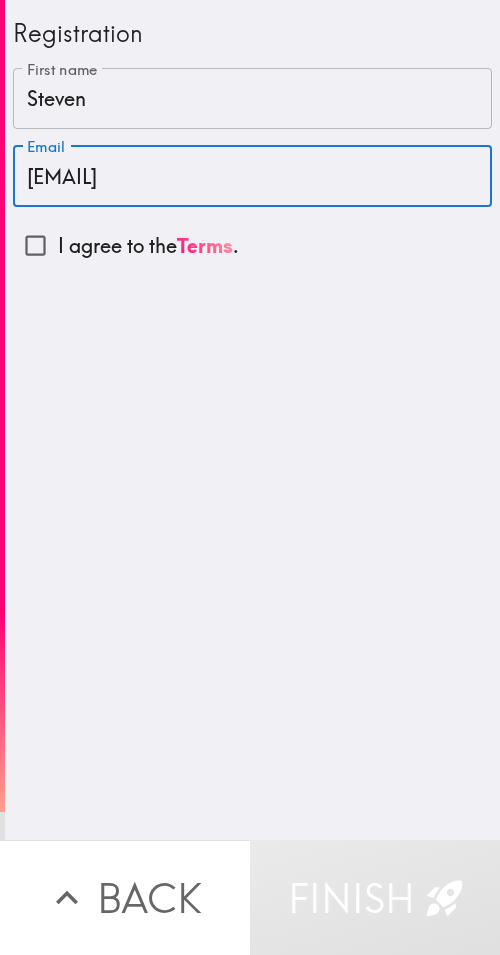 type on "mooreoshaka38@gmail.com" 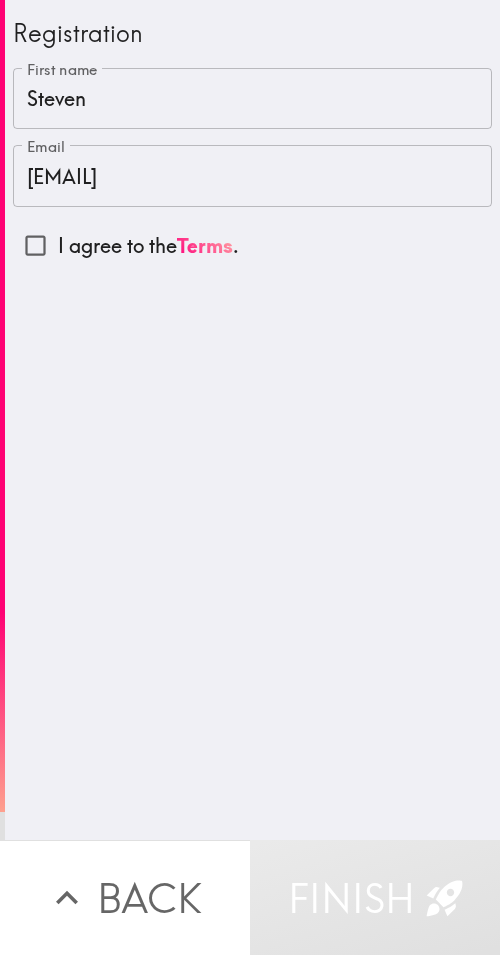 drag, startPoint x: 105, startPoint y: 254, endPoint x: 362, endPoint y: 290, distance: 259.50916 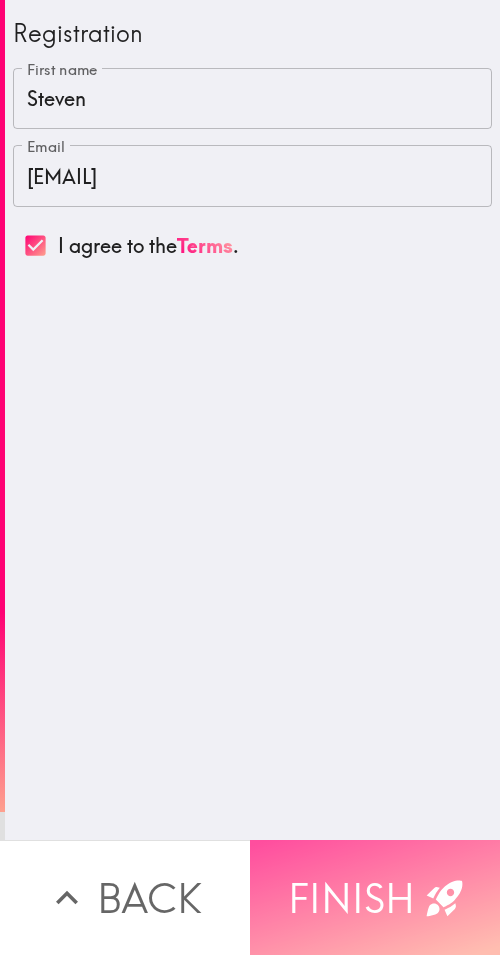 click on "Finish" at bounding box center [375, 897] 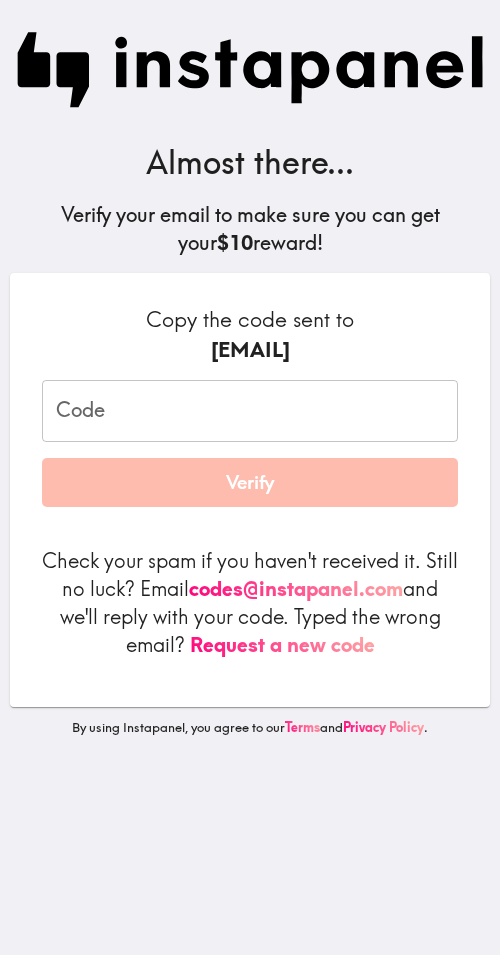 click on "Almost there... Verify your email to make sure you can get your  $10  reward! Copy the code sent to  mooreoshaka38@gmail.com Code Code Verify Check your spam if you haven't received it.   Still no luck? Email  codes@instapanel.com  and we'll reply with your code.   Typed the wrong email?   Request a new code By using Instapanel, you agree to our  Terms  and  Privacy Policy ." at bounding box center (250, 477) 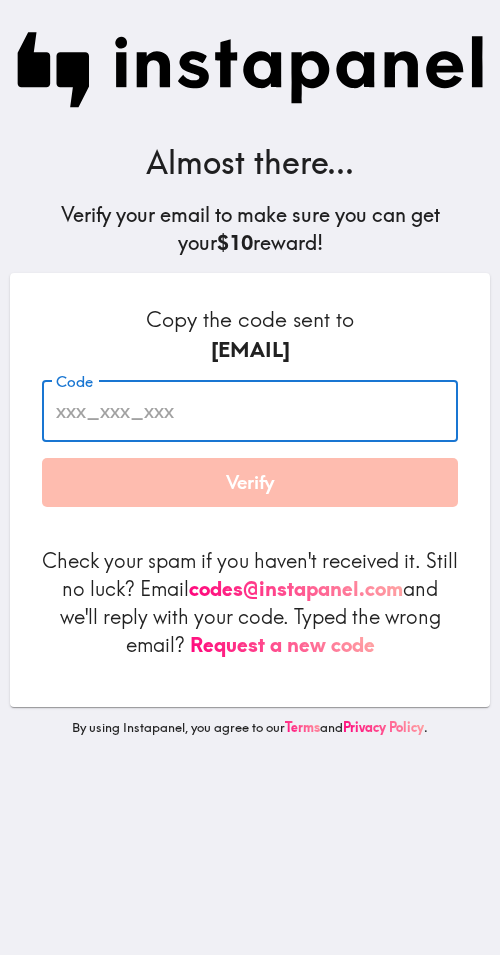click on "Code" at bounding box center [250, 411] 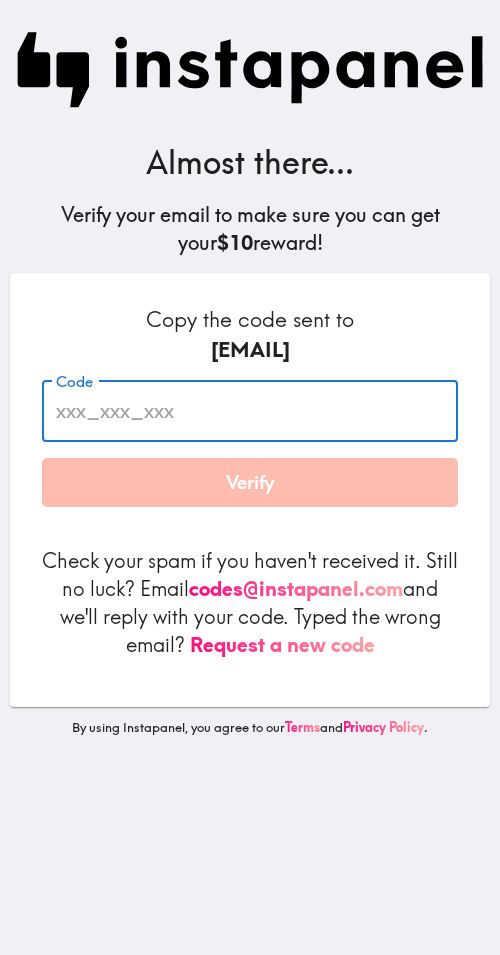 paste on "njJ_DhK_k3T" 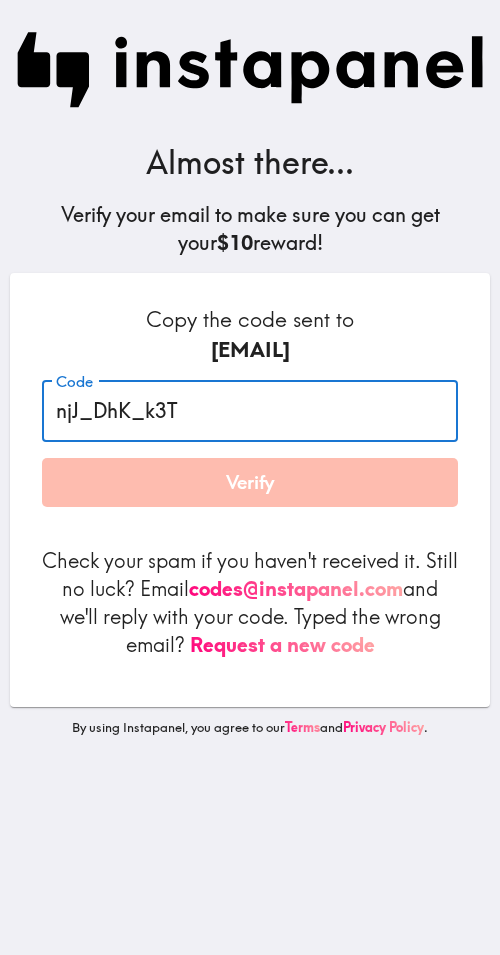 type on "njJ_DhK_k3T" 